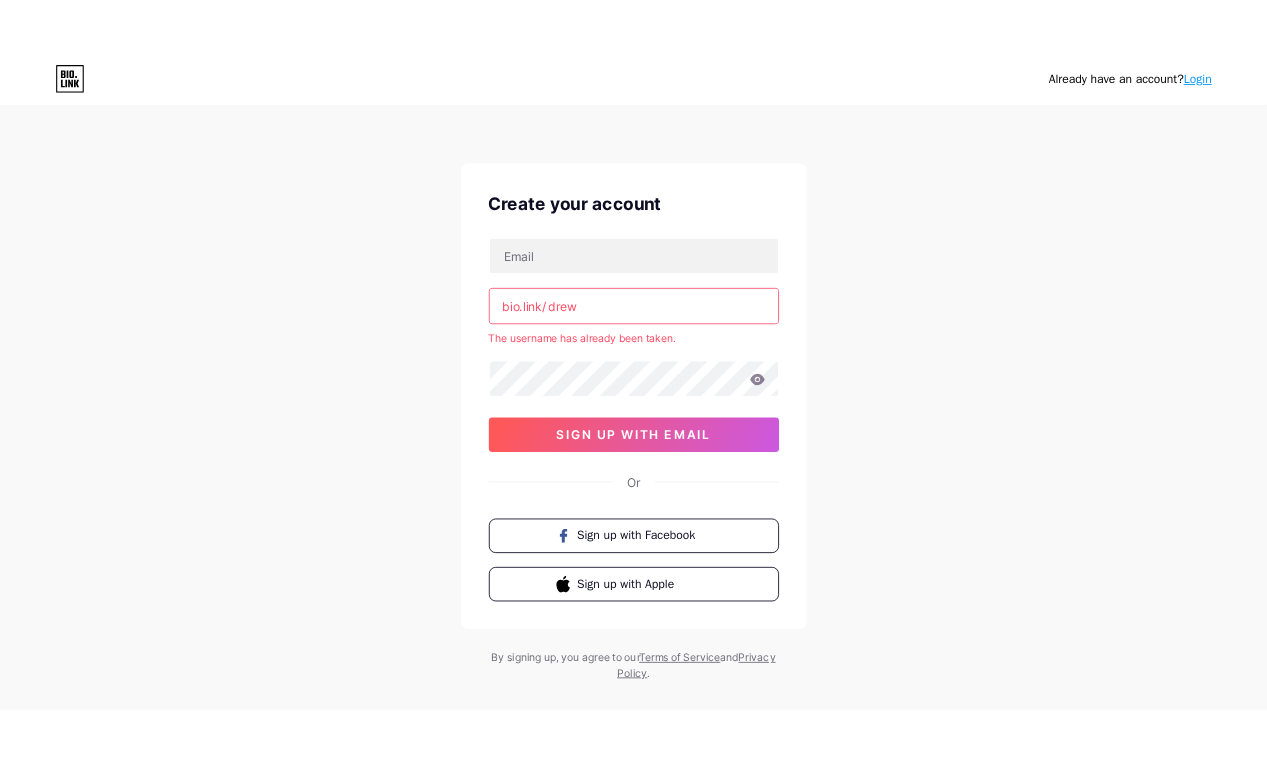 scroll, scrollTop: 0, scrollLeft: 0, axis: both 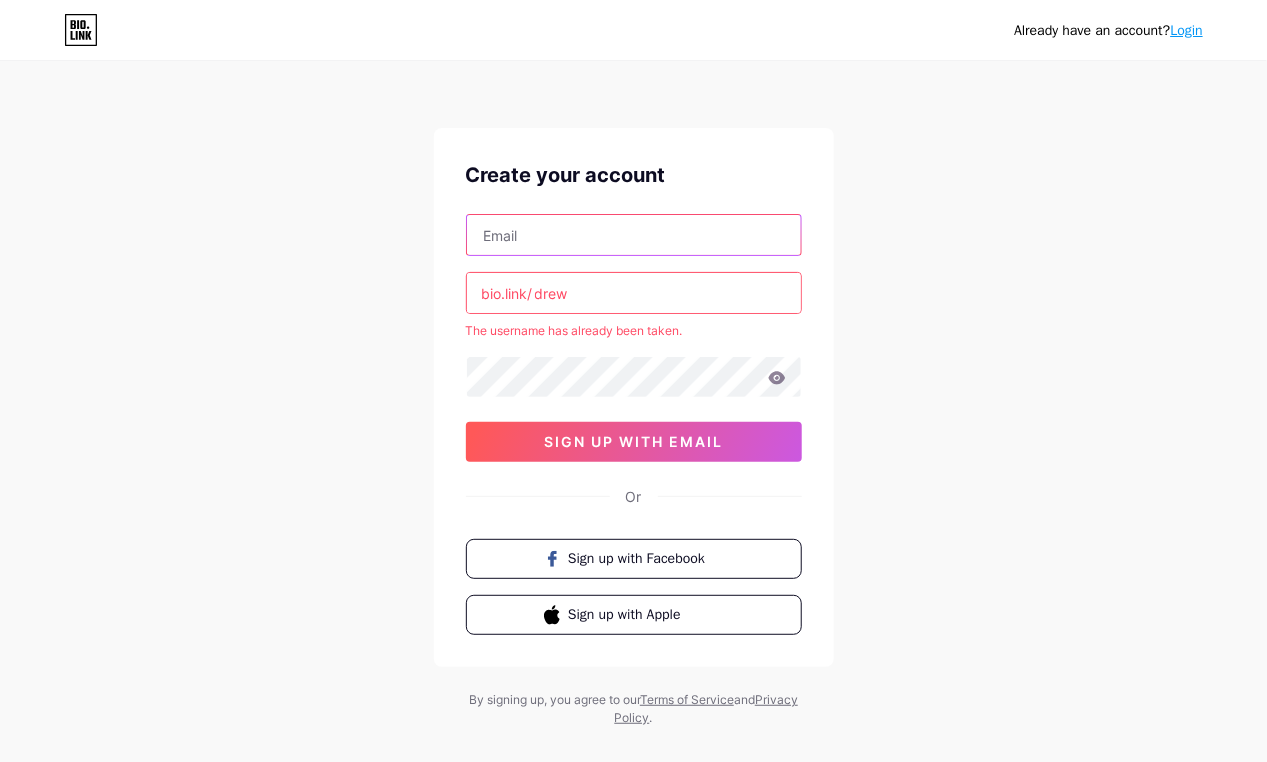 click at bounding box center (634, 235) 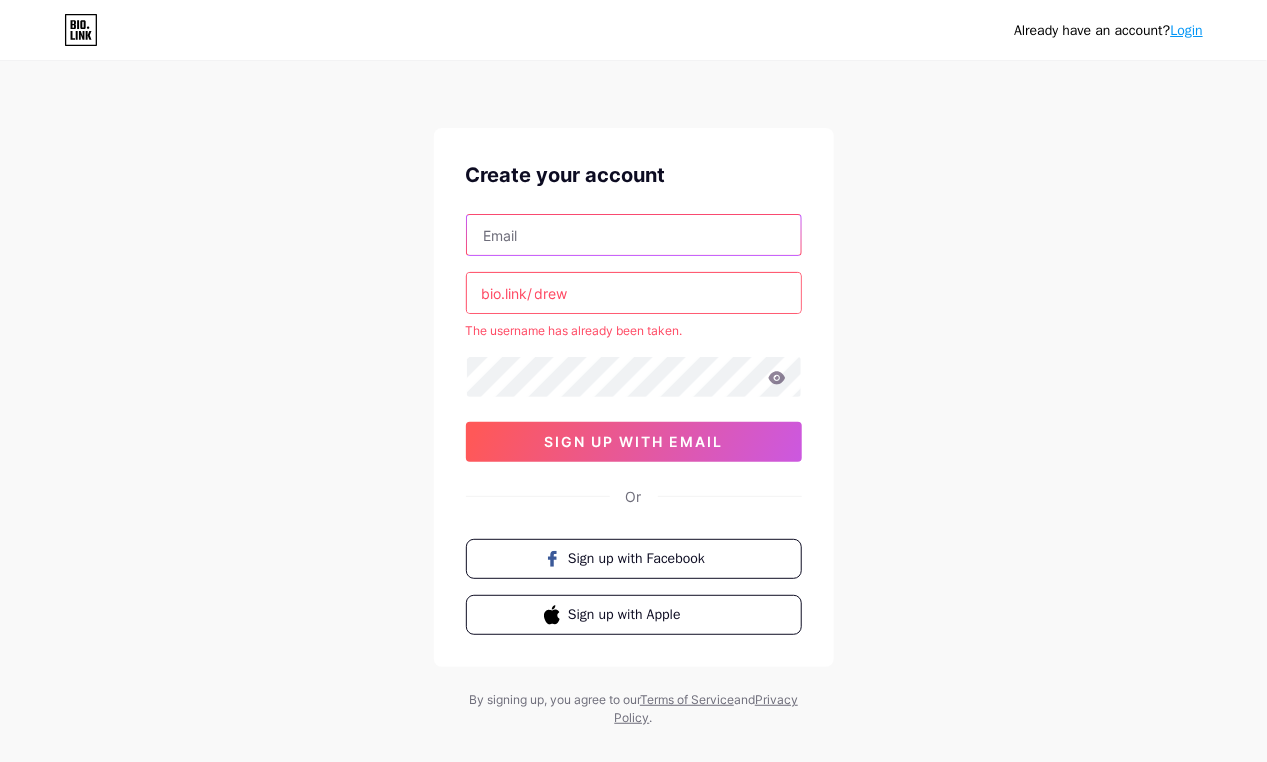 type on "[EMAIL]" 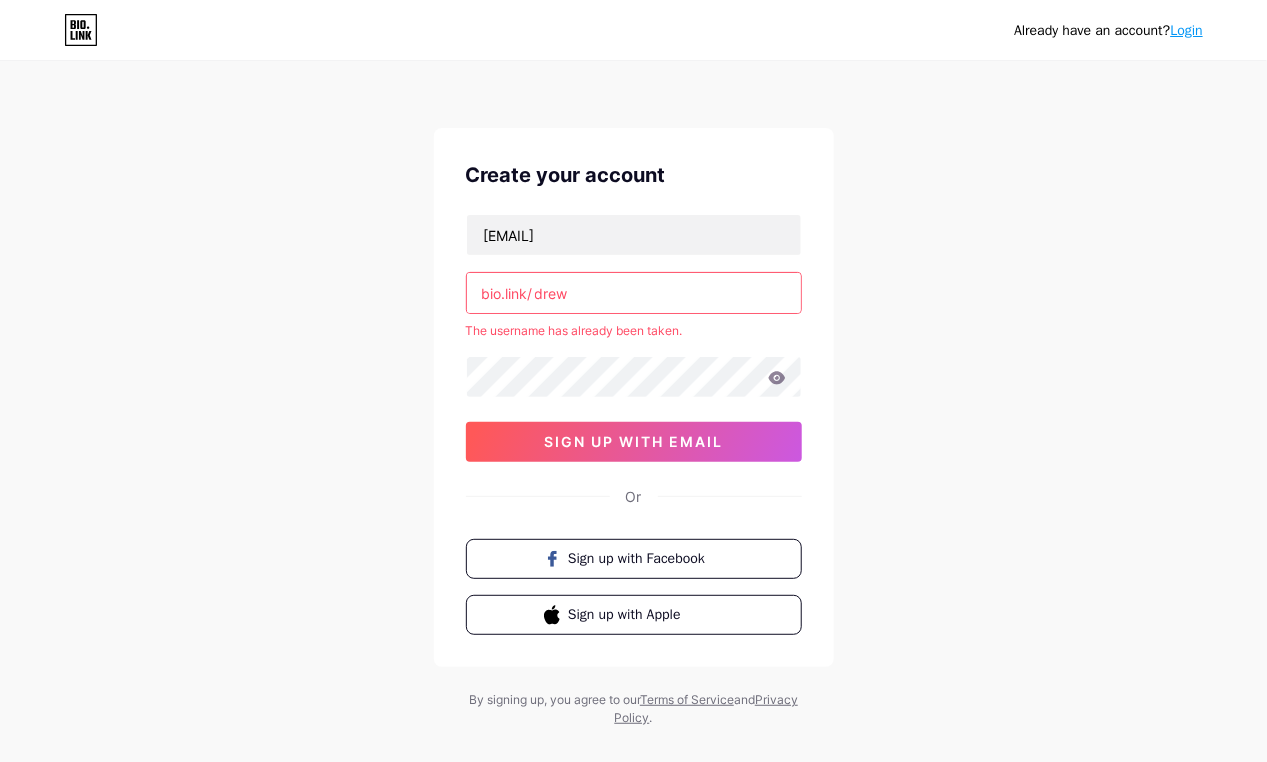 click on "drew" at bounding box center (634, 293) 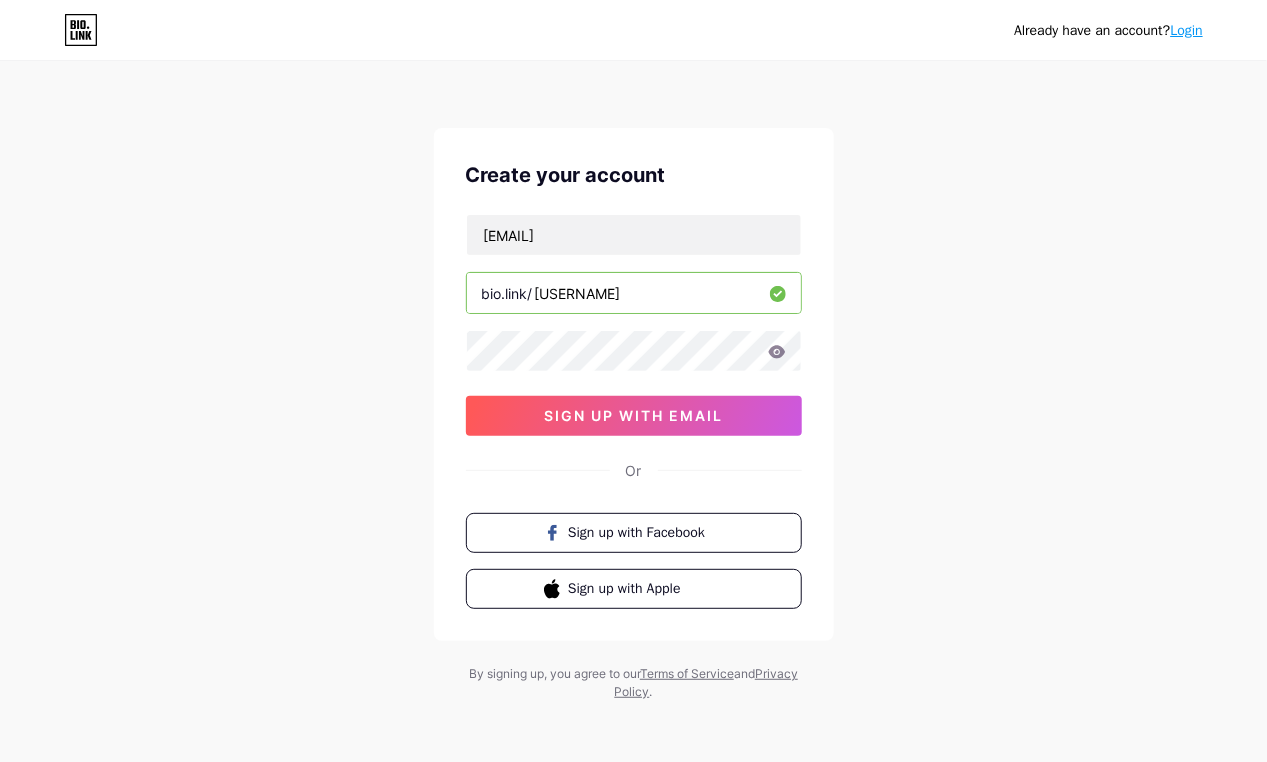type on "[USERNAME]" 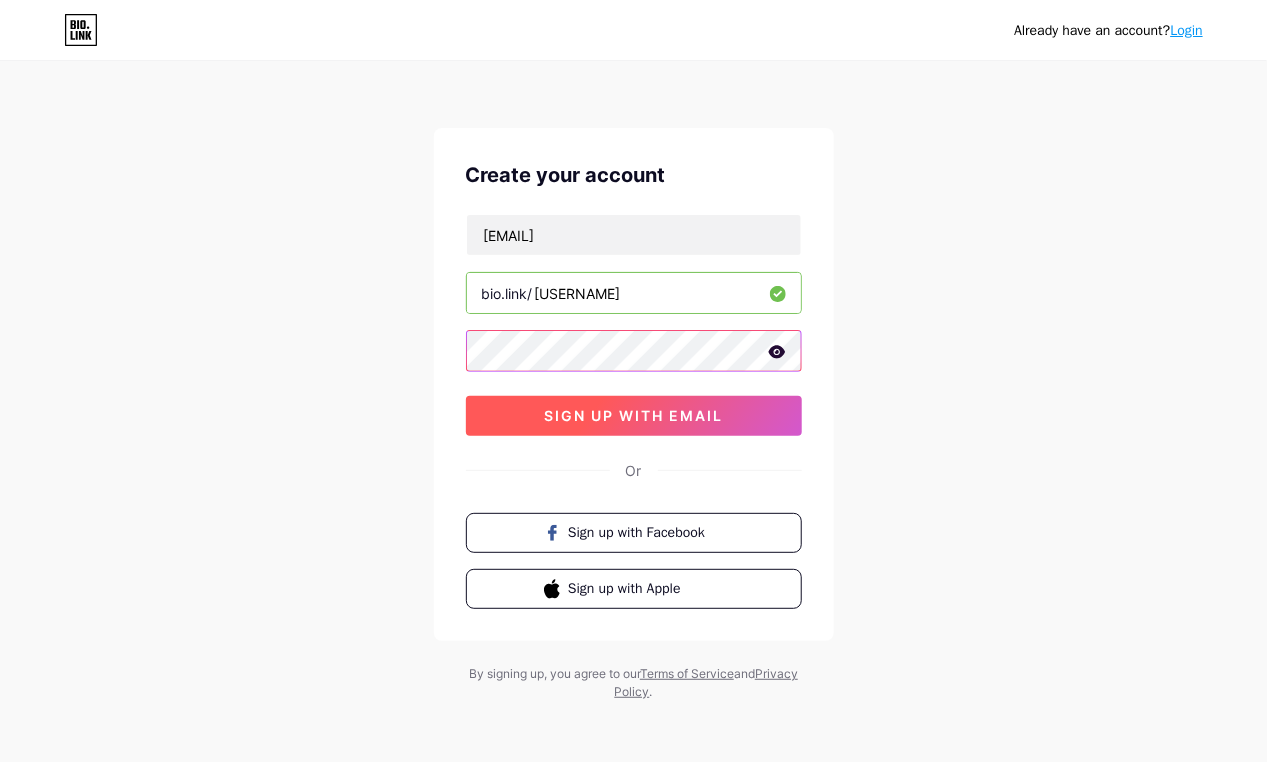 scroll, scrollTop: 1, scrollLeft: 0, axis: vertical 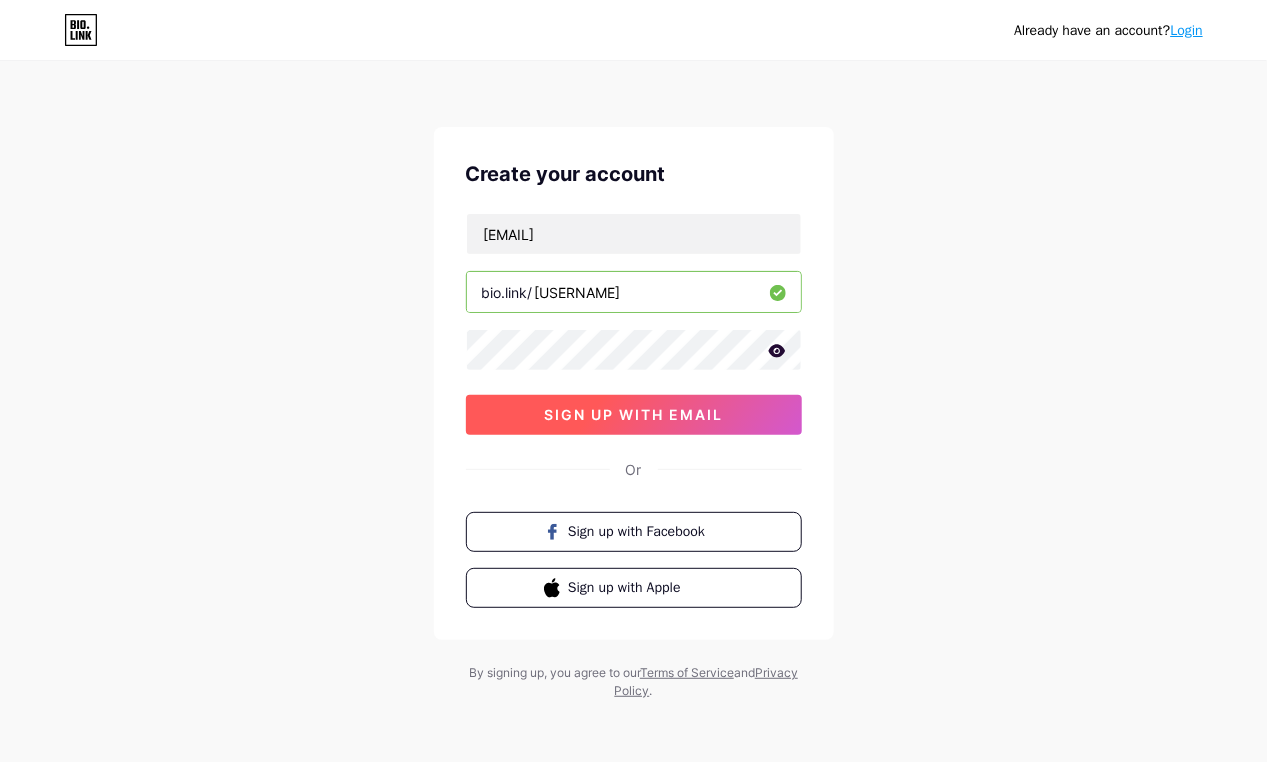 click on "sign up with email" at bounding box center [633, 414] 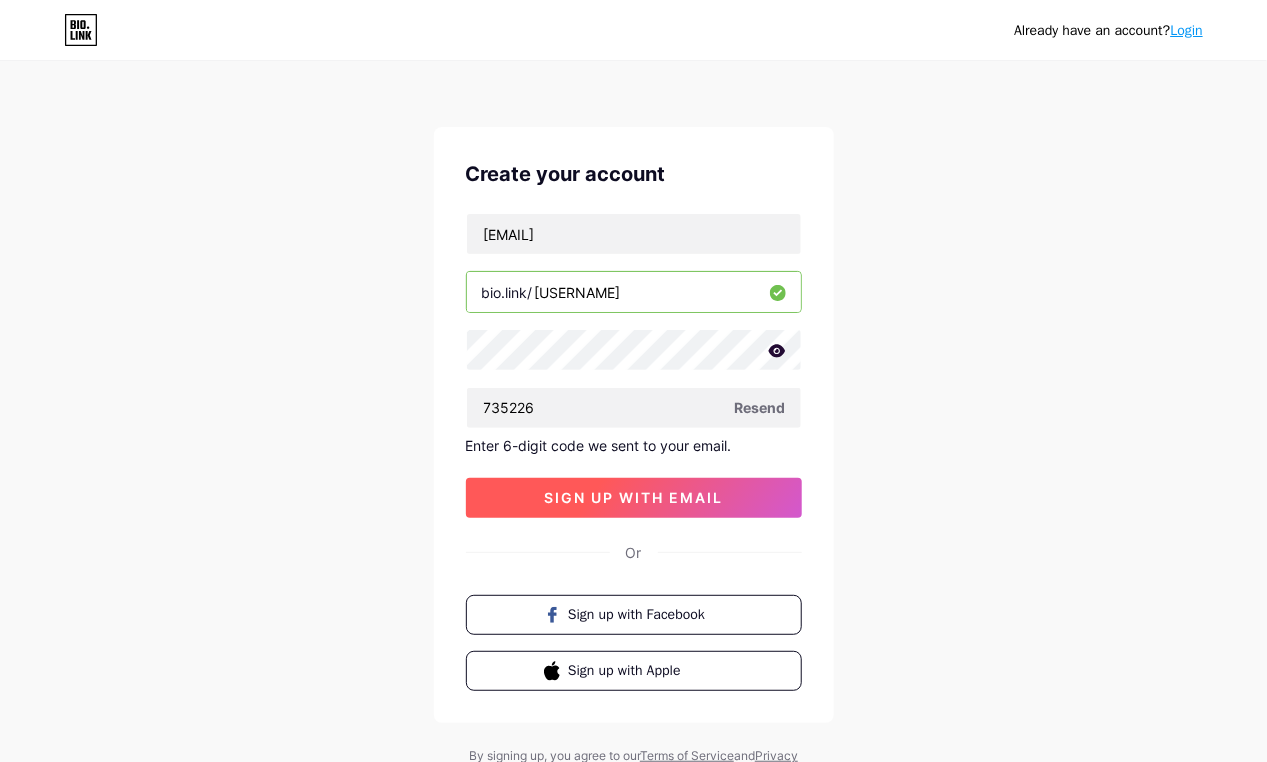 type on "735226" 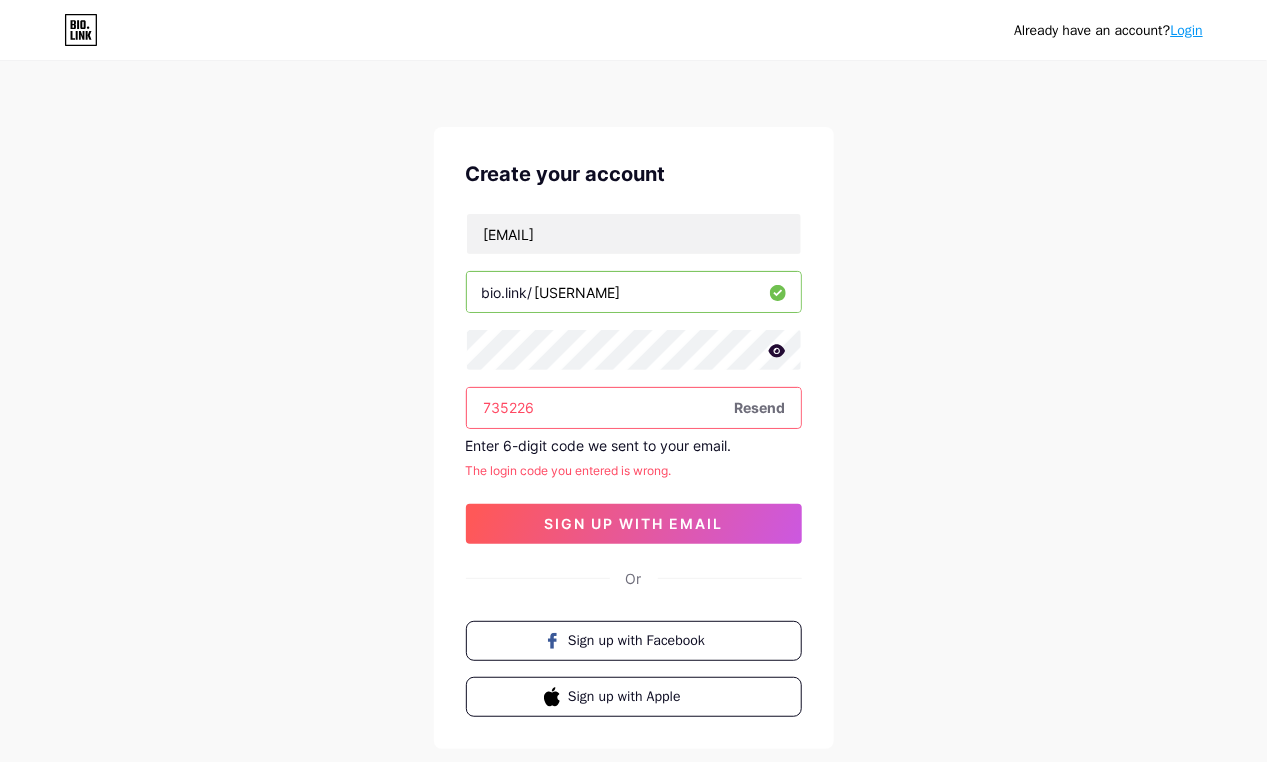 drag, startPoint x: 629, startPoint y: 416, endPoint x: 483, endPoint y: 429, distance: 146.57762 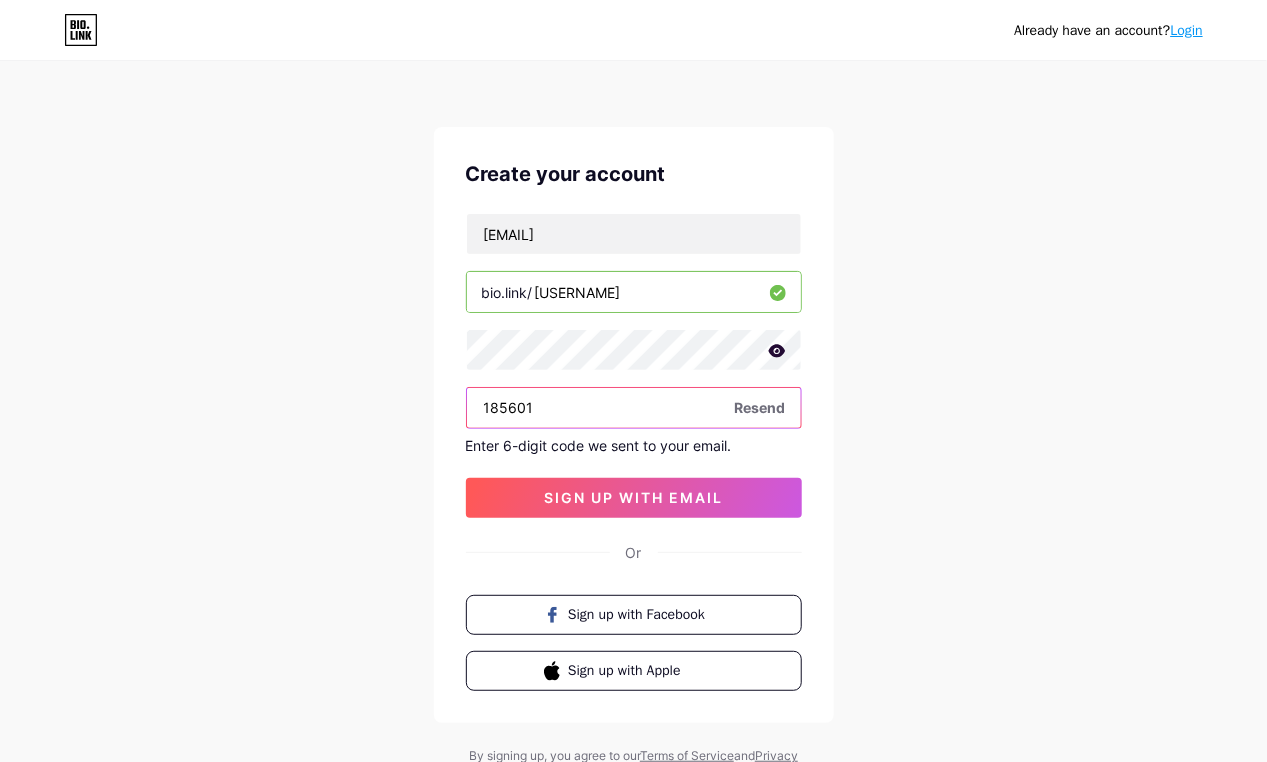 type on "185601" 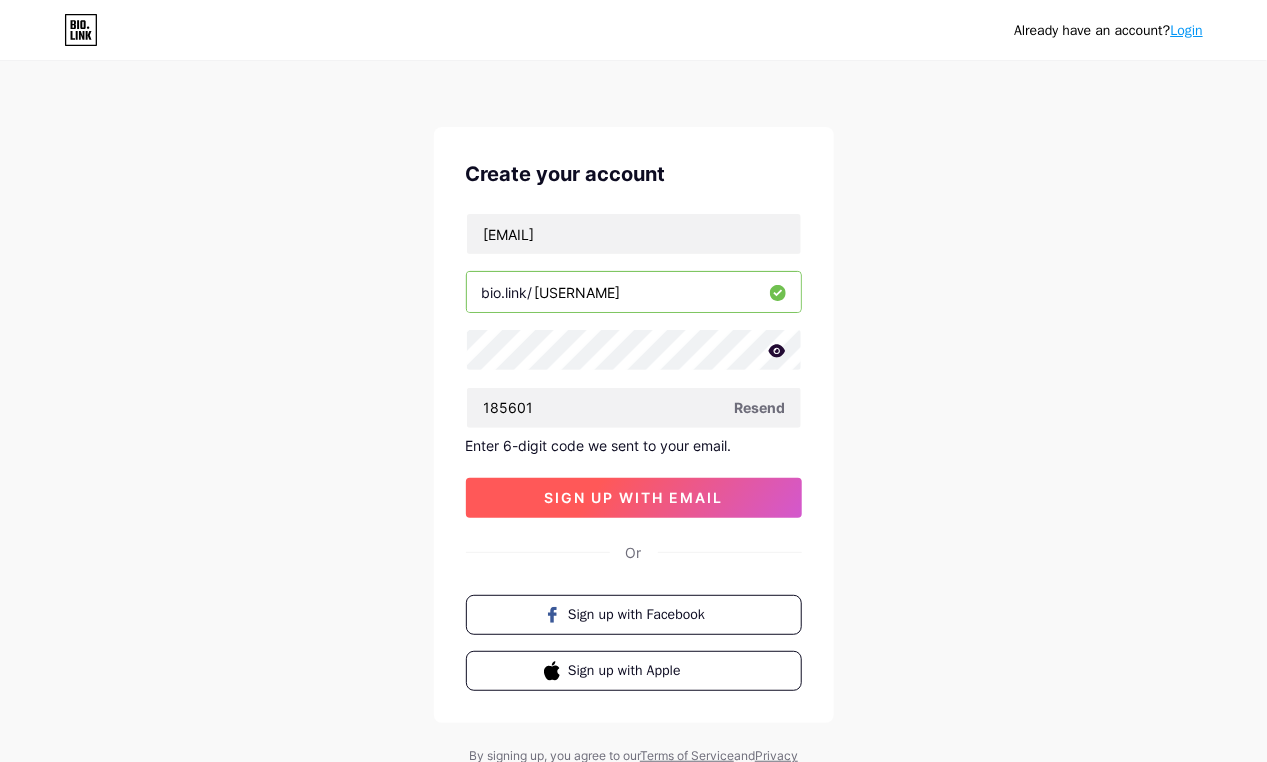 click on "sign up with email" at bounding box center [633, 497] 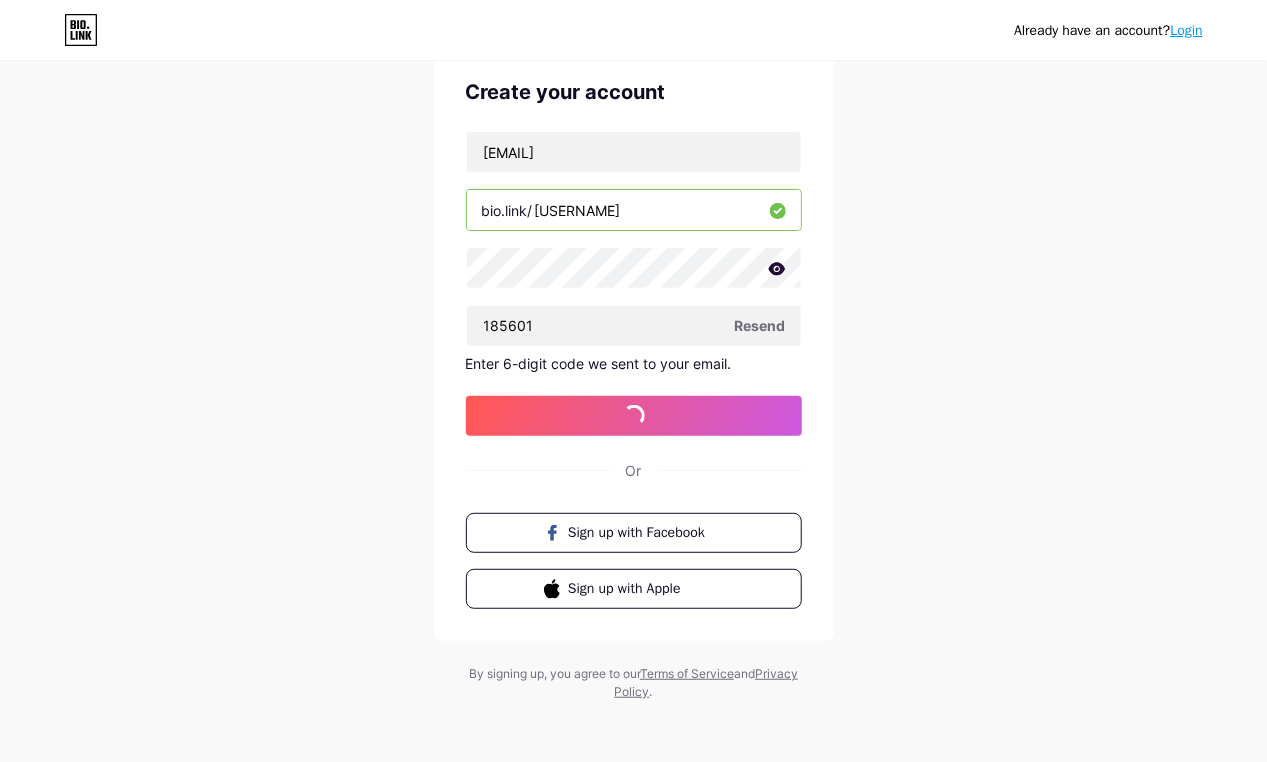 scroll, scrollTop: 0, scrollLeft: 0, axis: both 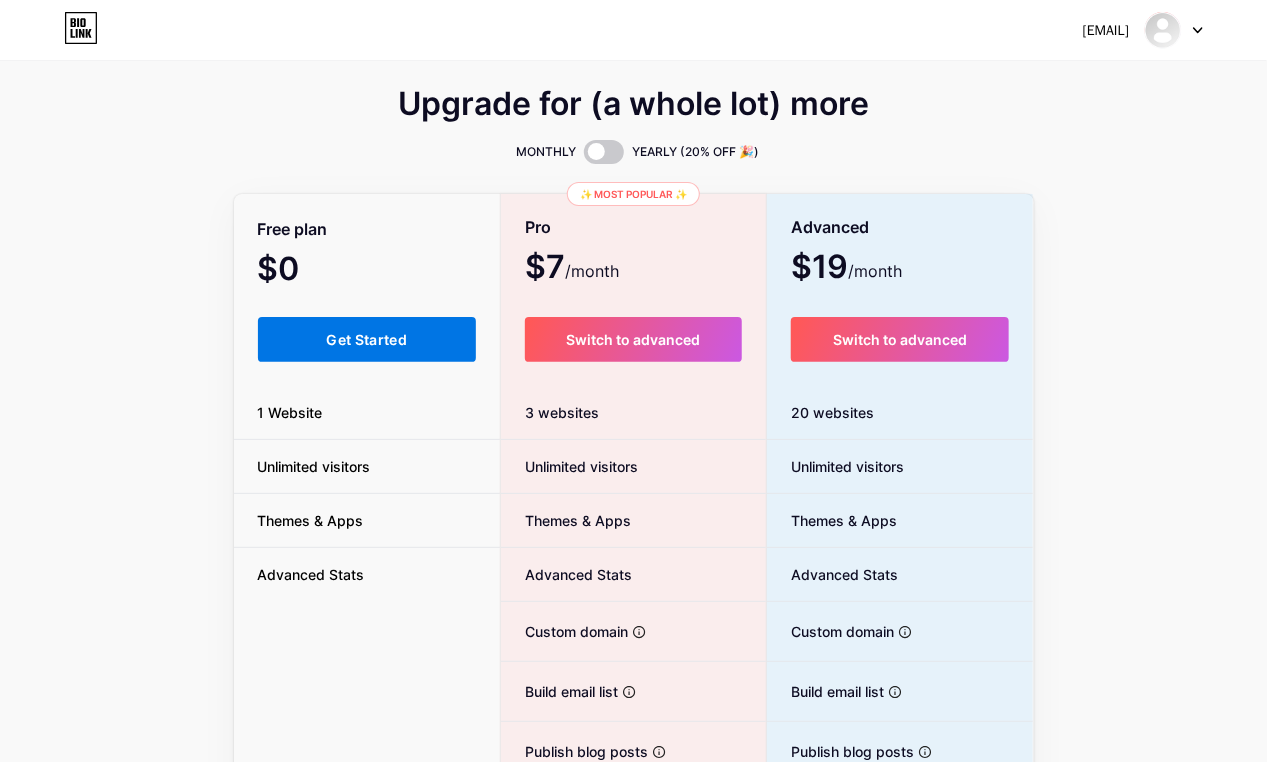 click on "Get Started" at bounding box center (366, 339) 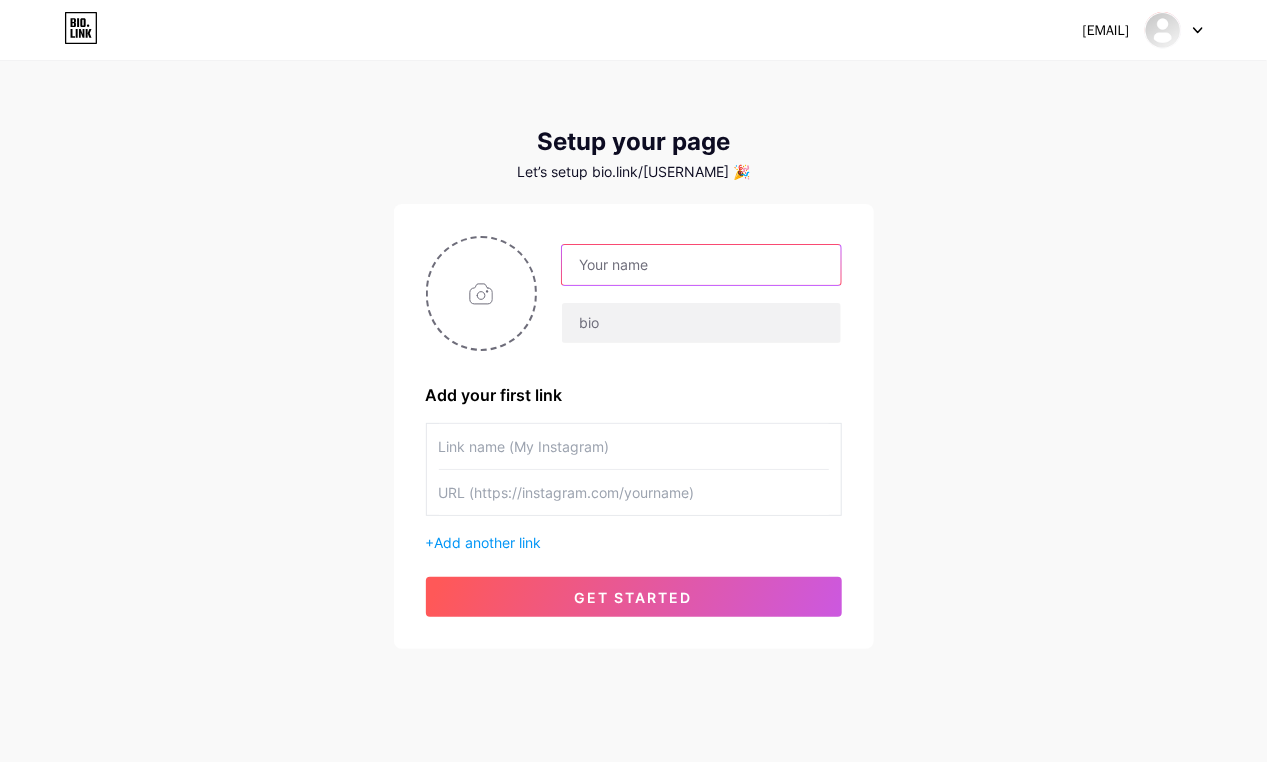 click at bounding box center (701, 265) 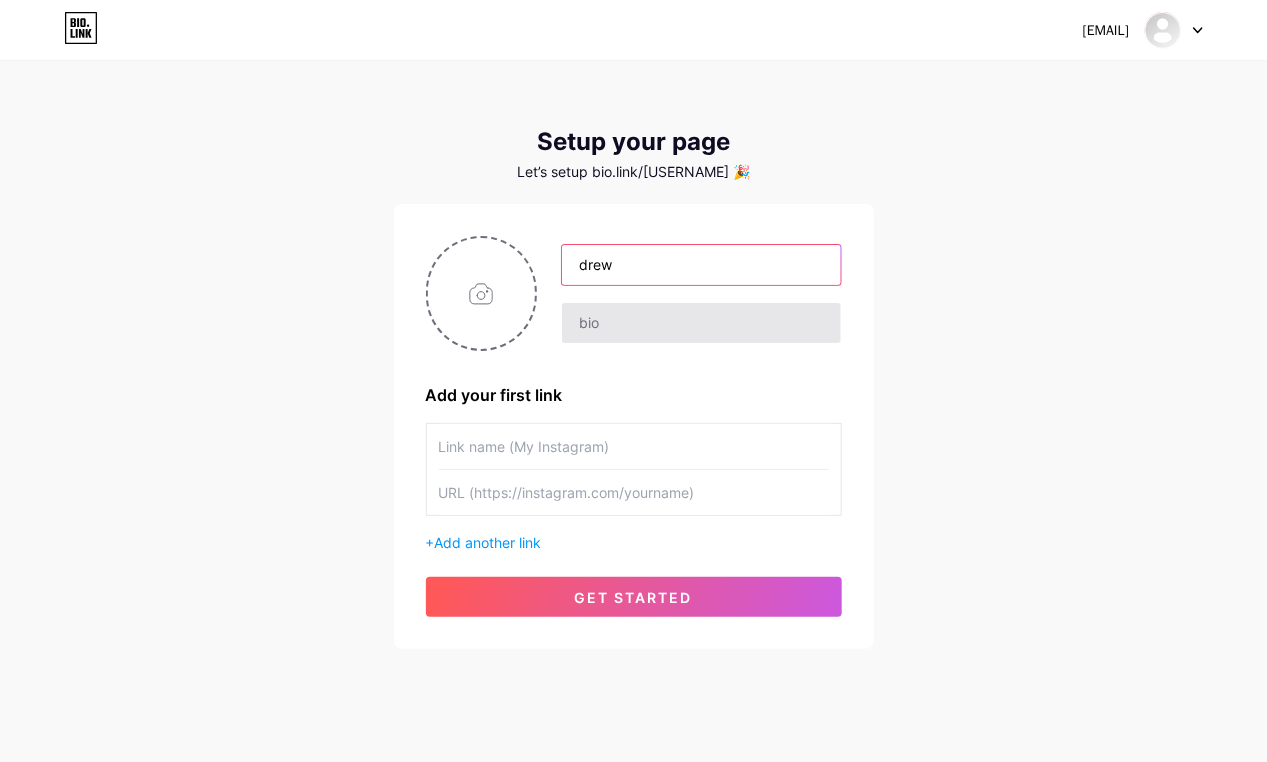 type on "drew" 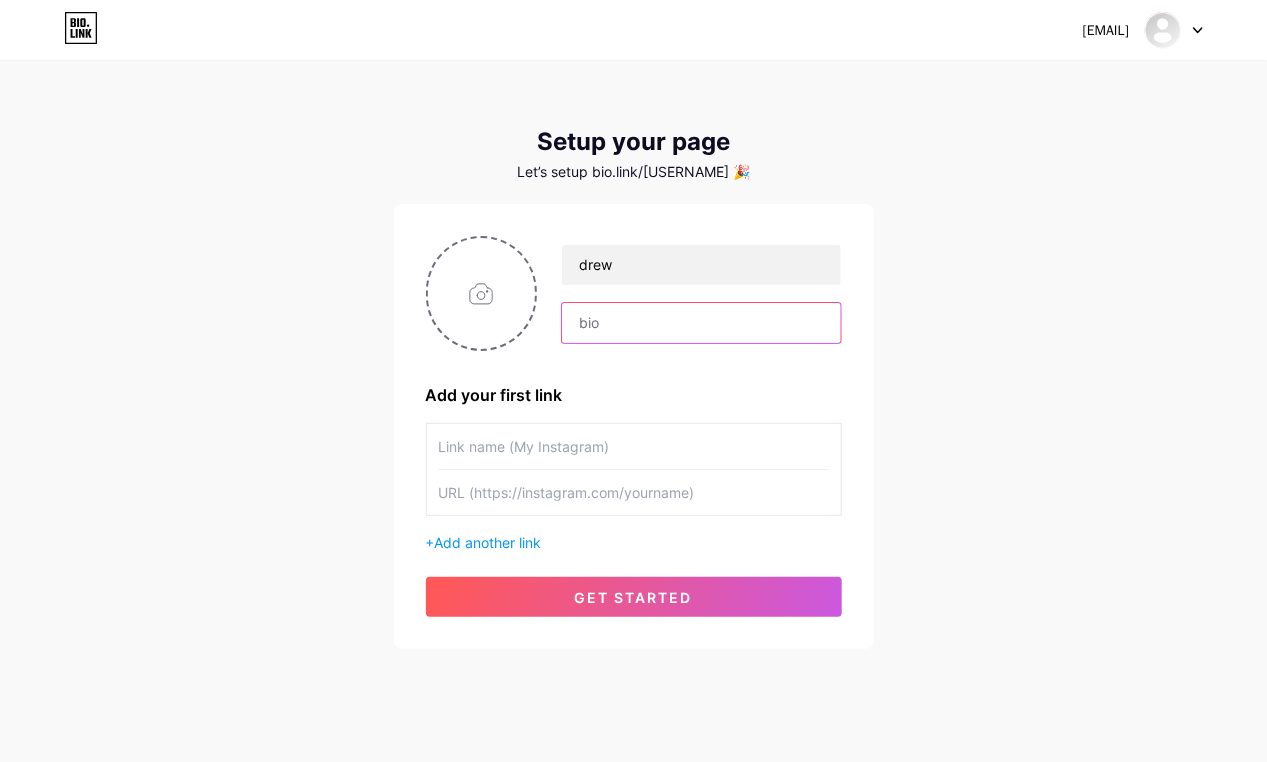 click at bounding box center [701, 323] 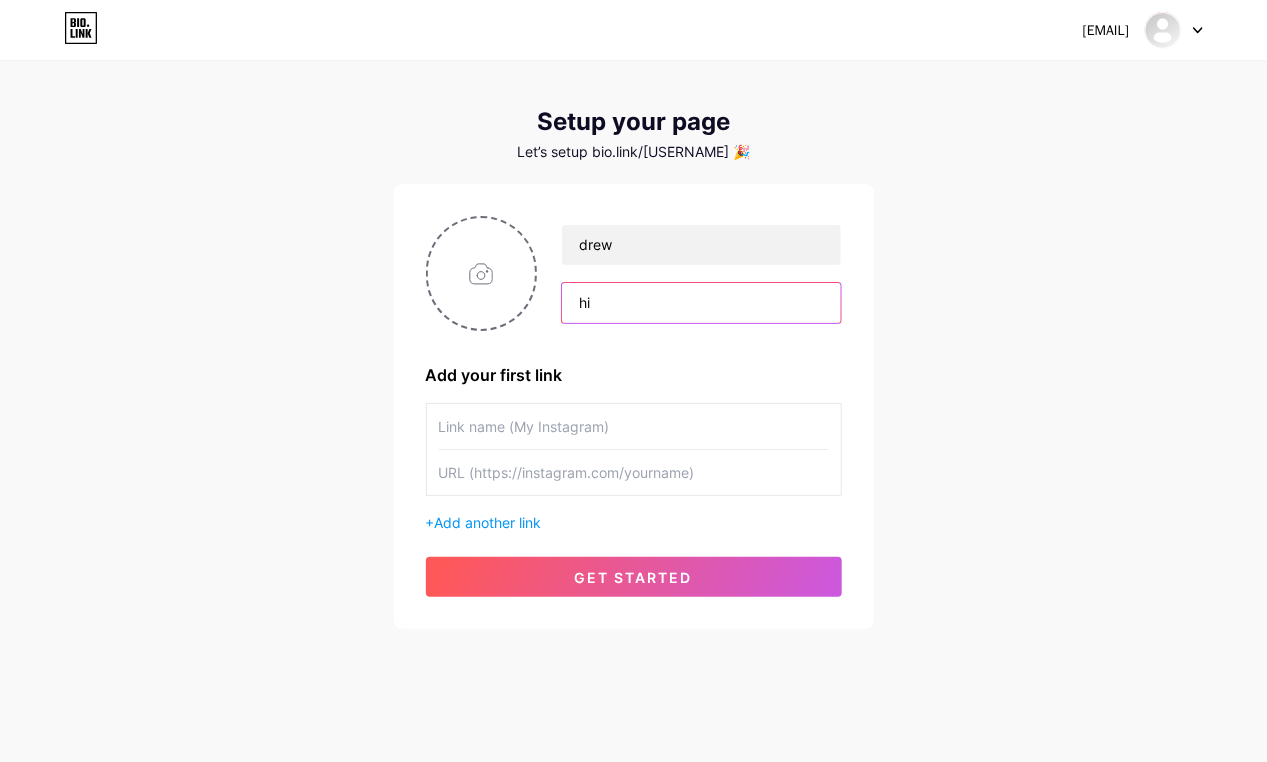 scroll, scrollTop: 30, scrollLeft: 0, axis: vertical 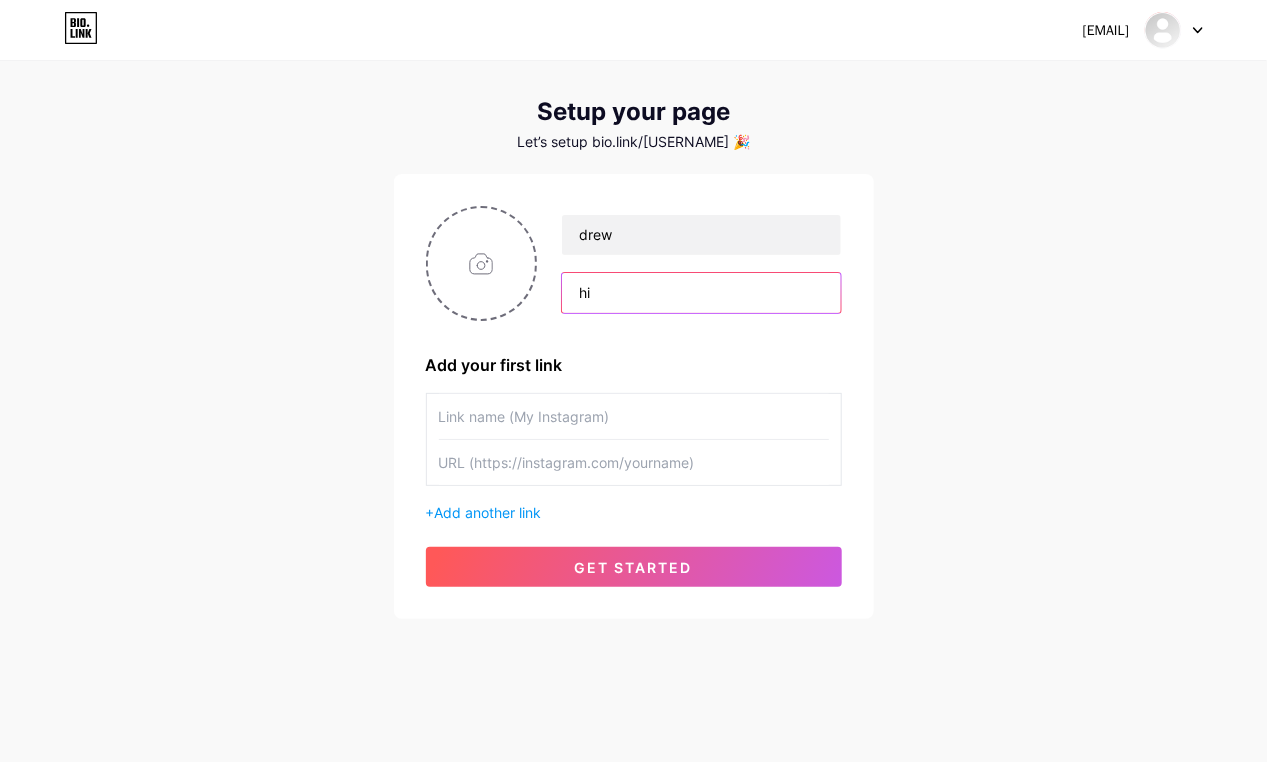type on "hi" 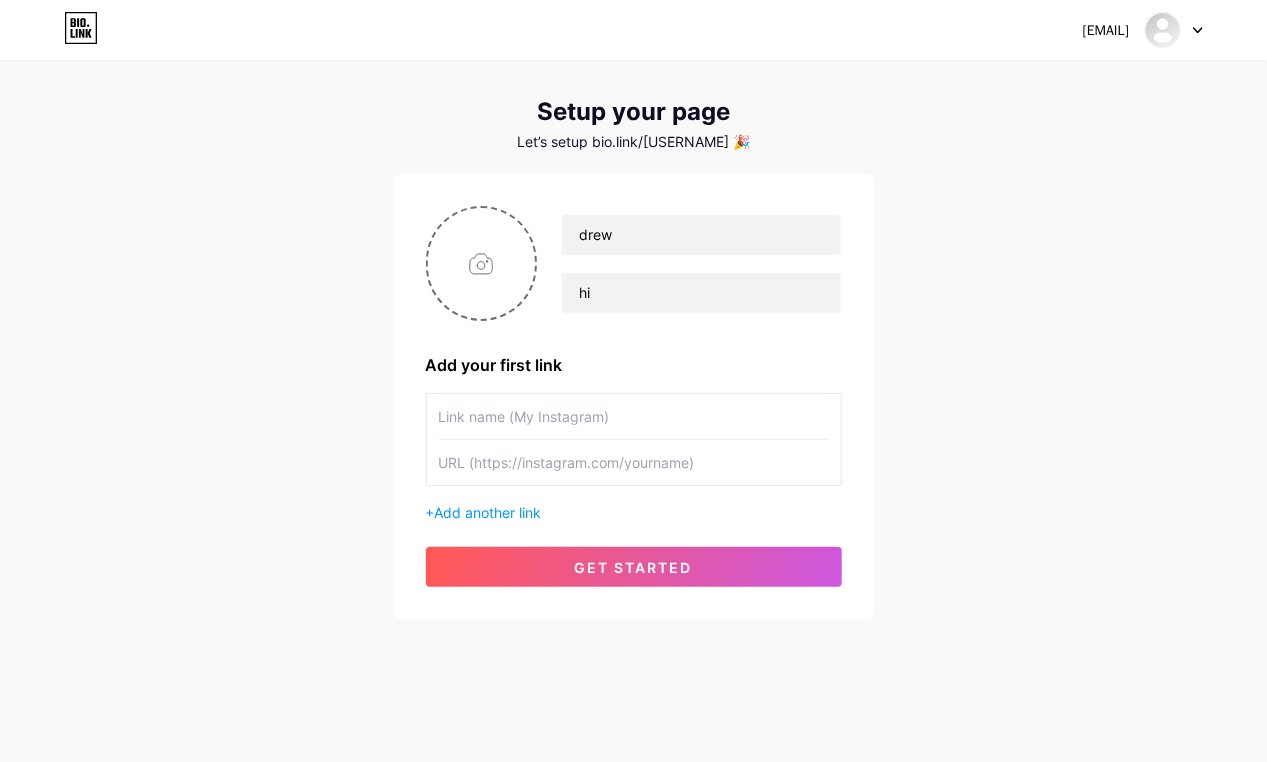 click at bounding box center (634, 416) 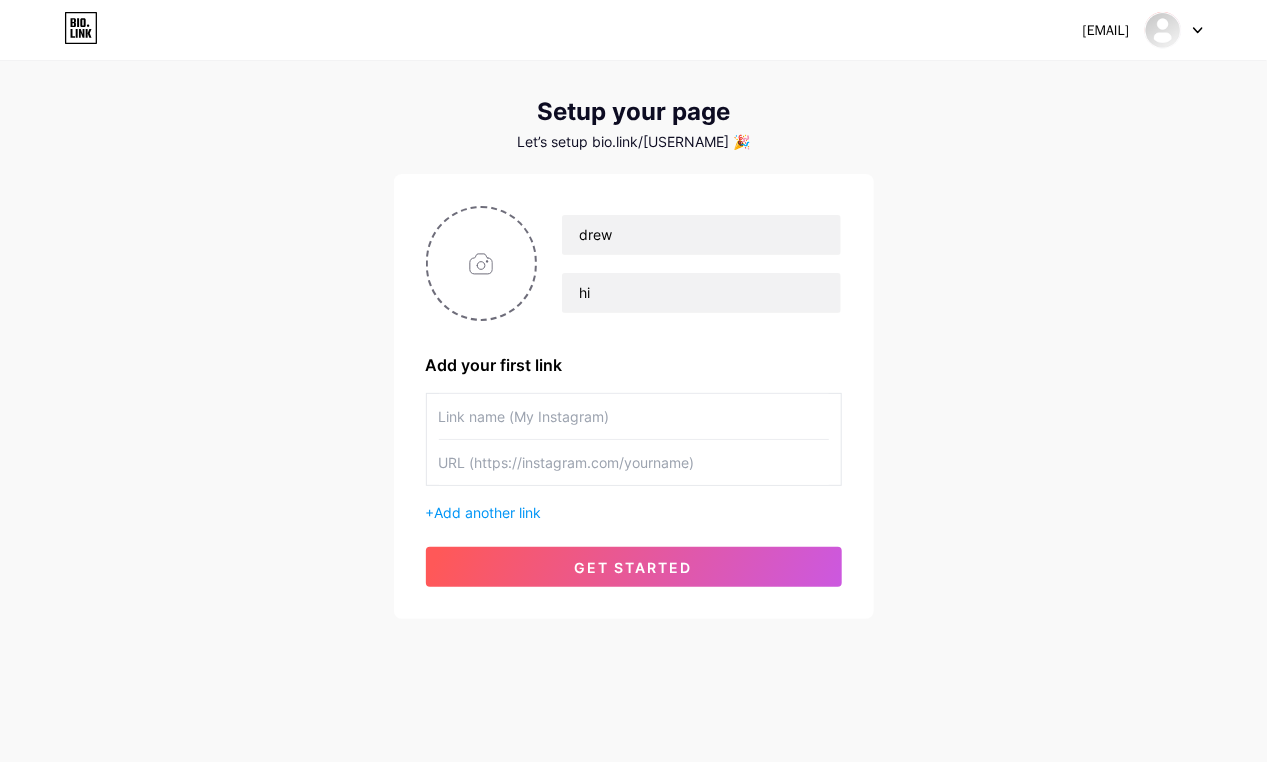 click at bounding box center [634, 462] 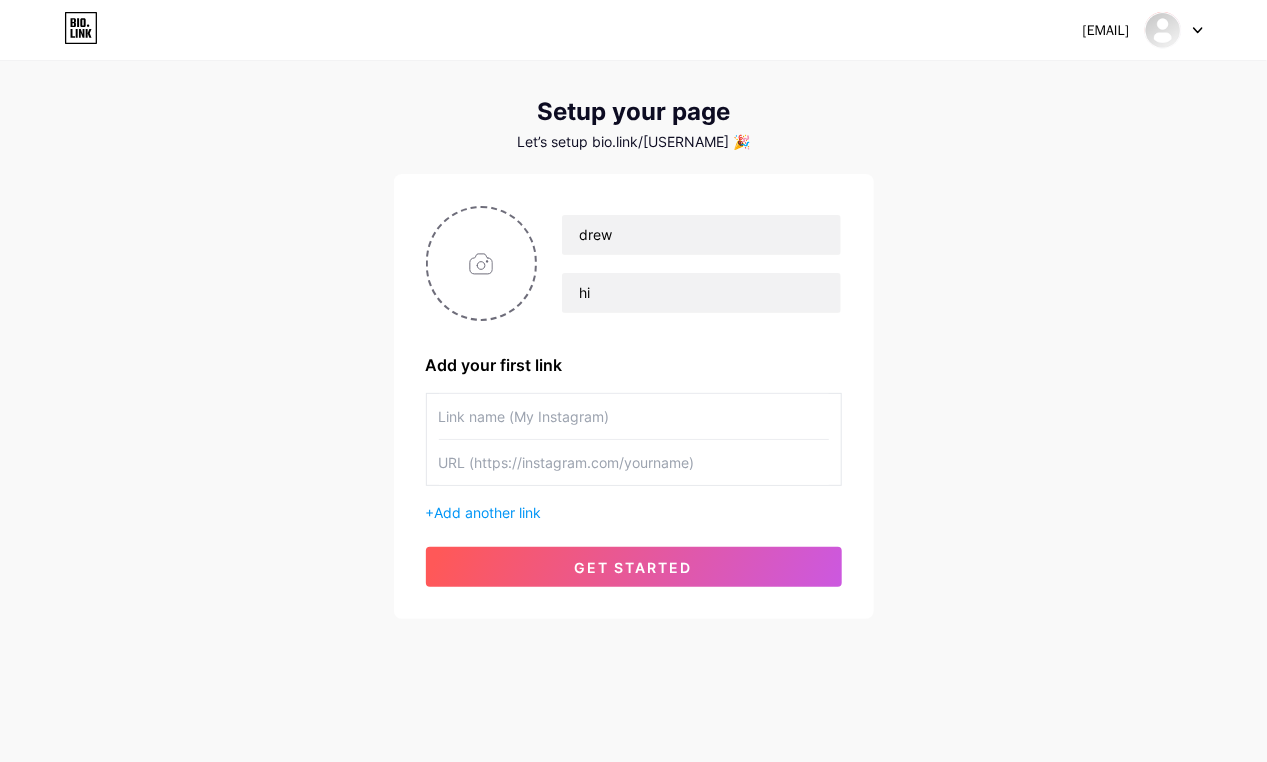 paste on "https://discord.com/api/webhooks/[ALPHANUMERIC_STRING]" 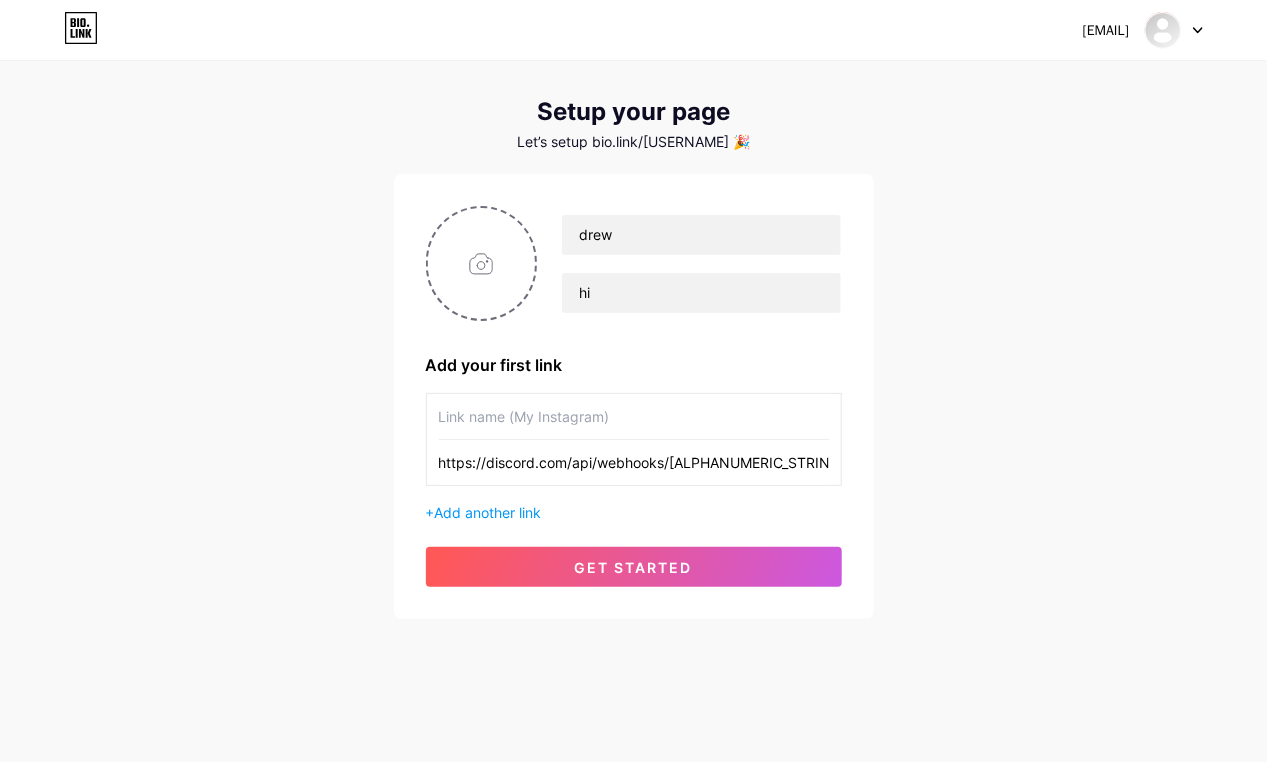 scroll, scrollTop: 0, scrollLeft: 579, axis: horizontal 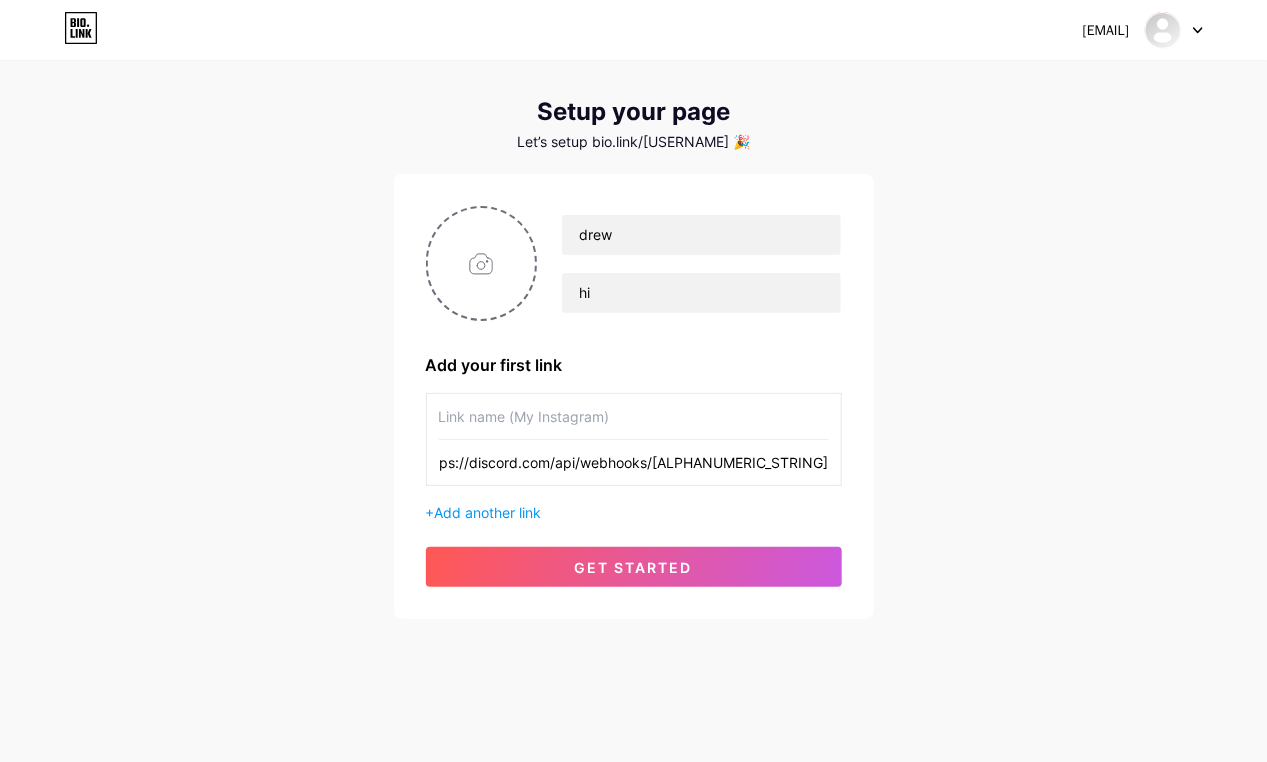 type on "https://discord.com/api/webhooks/[ALPHANUMERIC_STRING]" 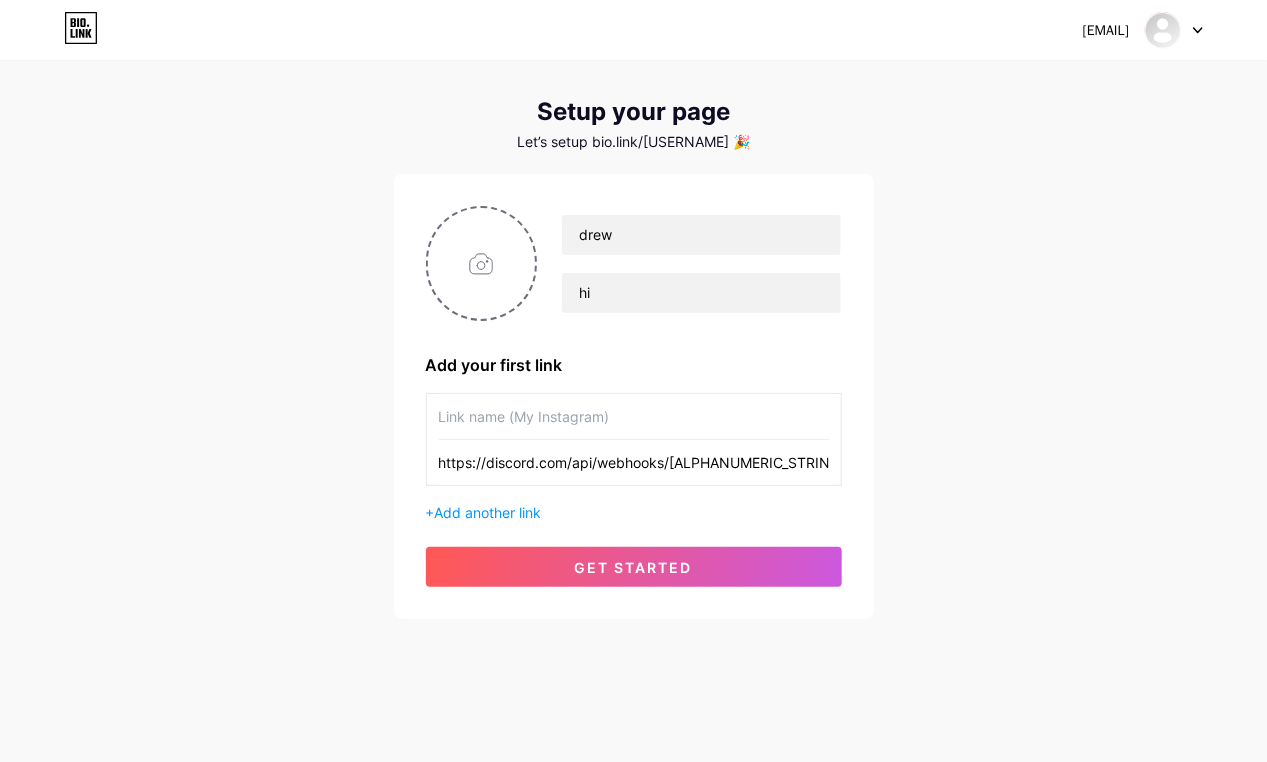 click at bounding box center (634, 416) 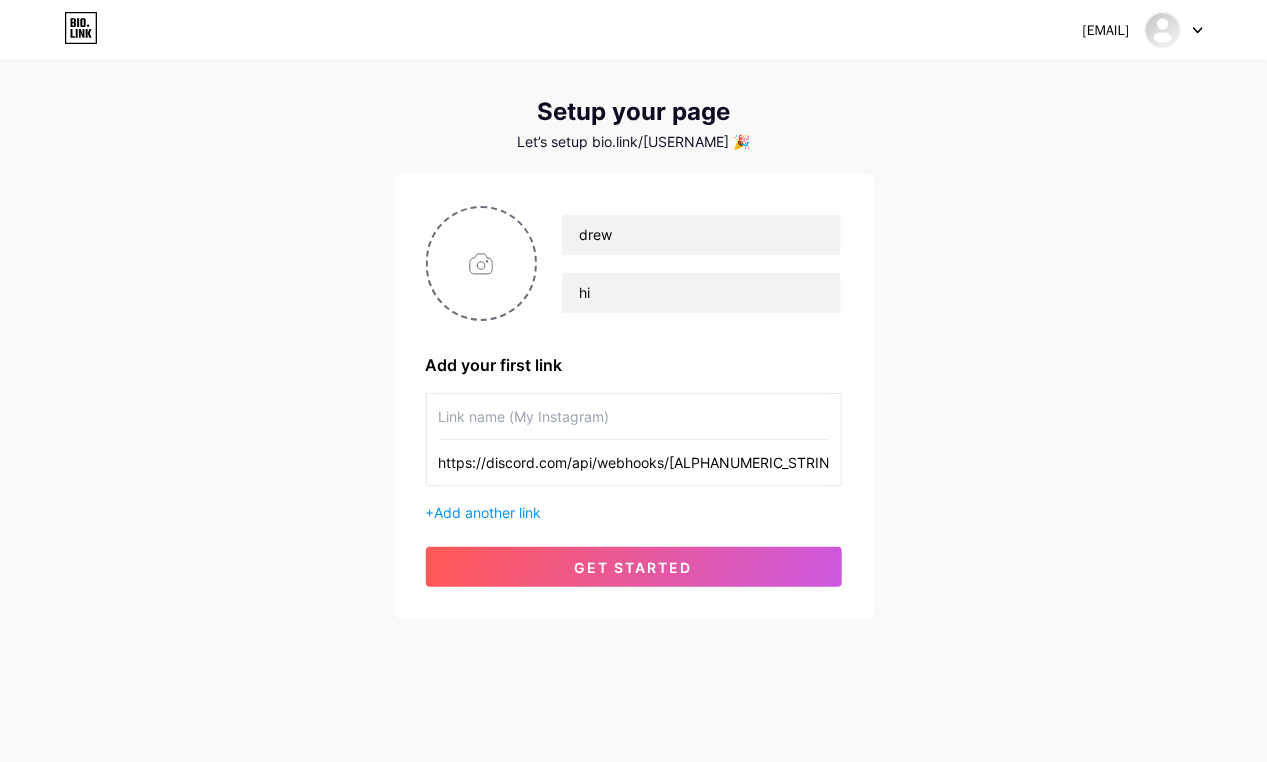 paste on "https://discord.com/api/webhooks/[ALPHANUMERIC_STRING]" 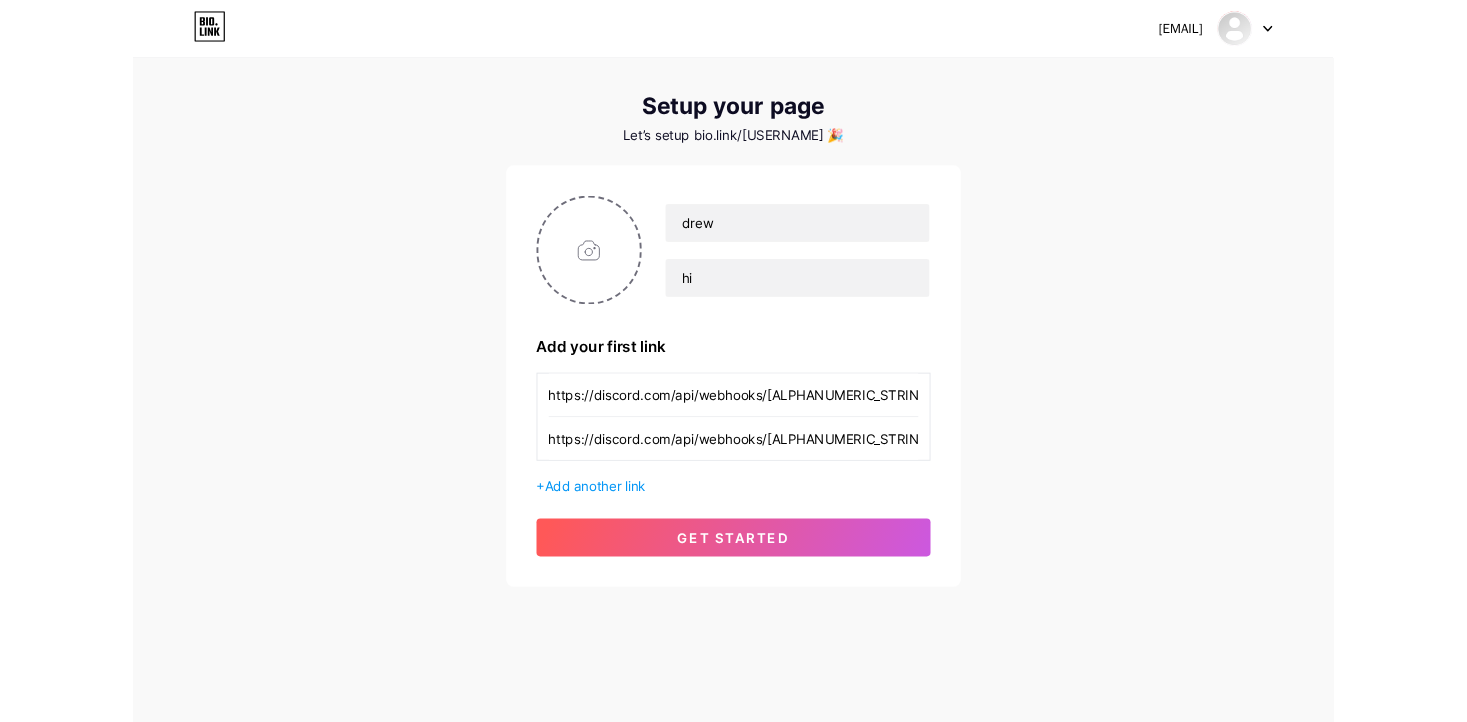 scroll, scrollTop: 0, scrollLeft: 579, axis: horizontal 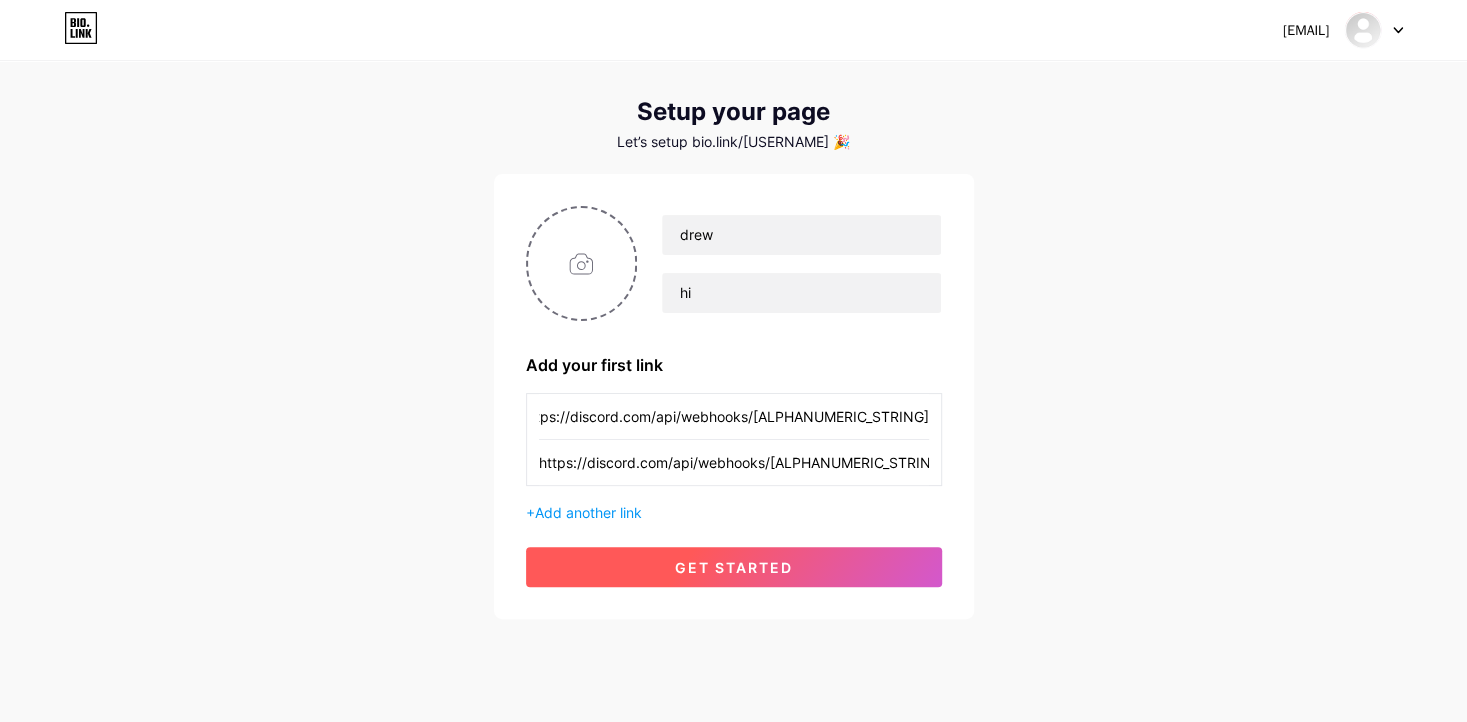 type on "https://discord.com/api/webhooks/[ALPHANUMERIC_STRING]" 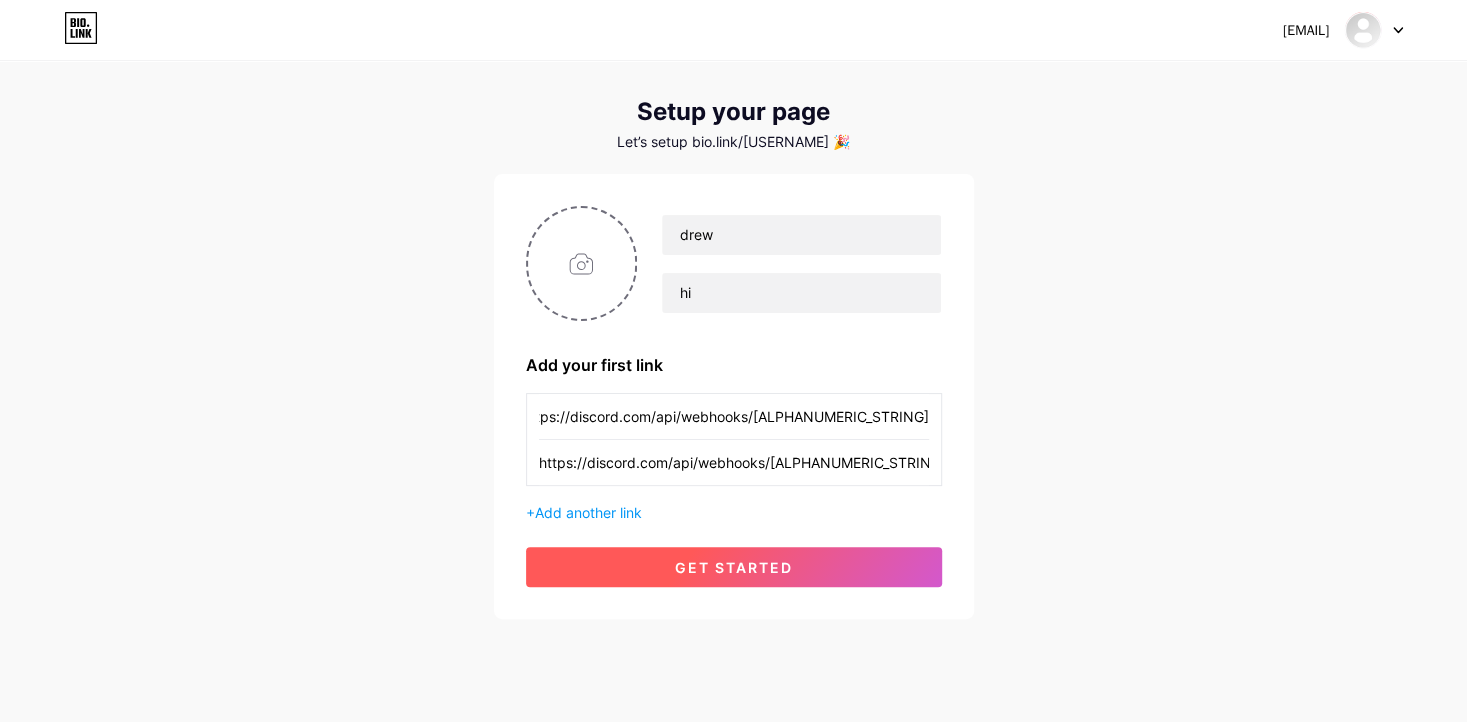 scroll, scrollTop: 0, scrollLeft: 0, axis: both 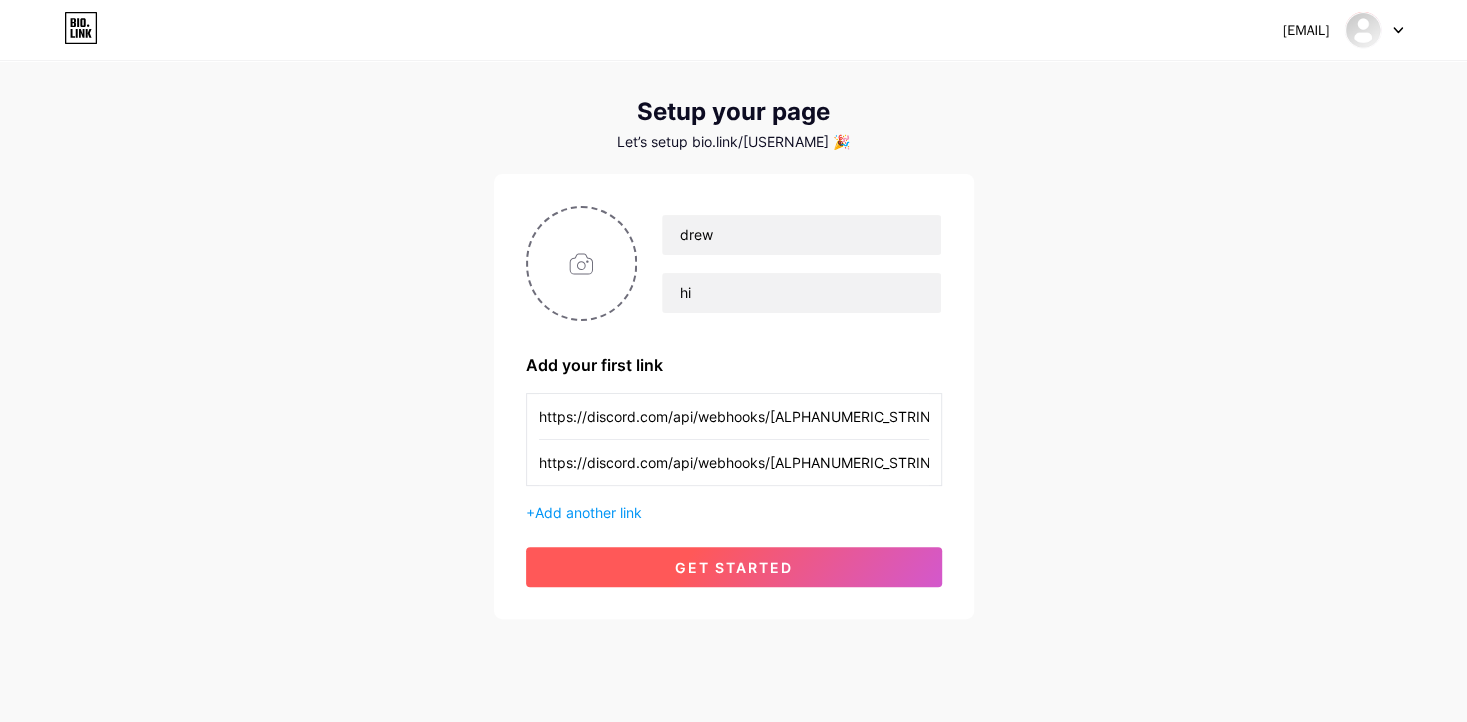 click on "get started" at bounding box center [734, 567] 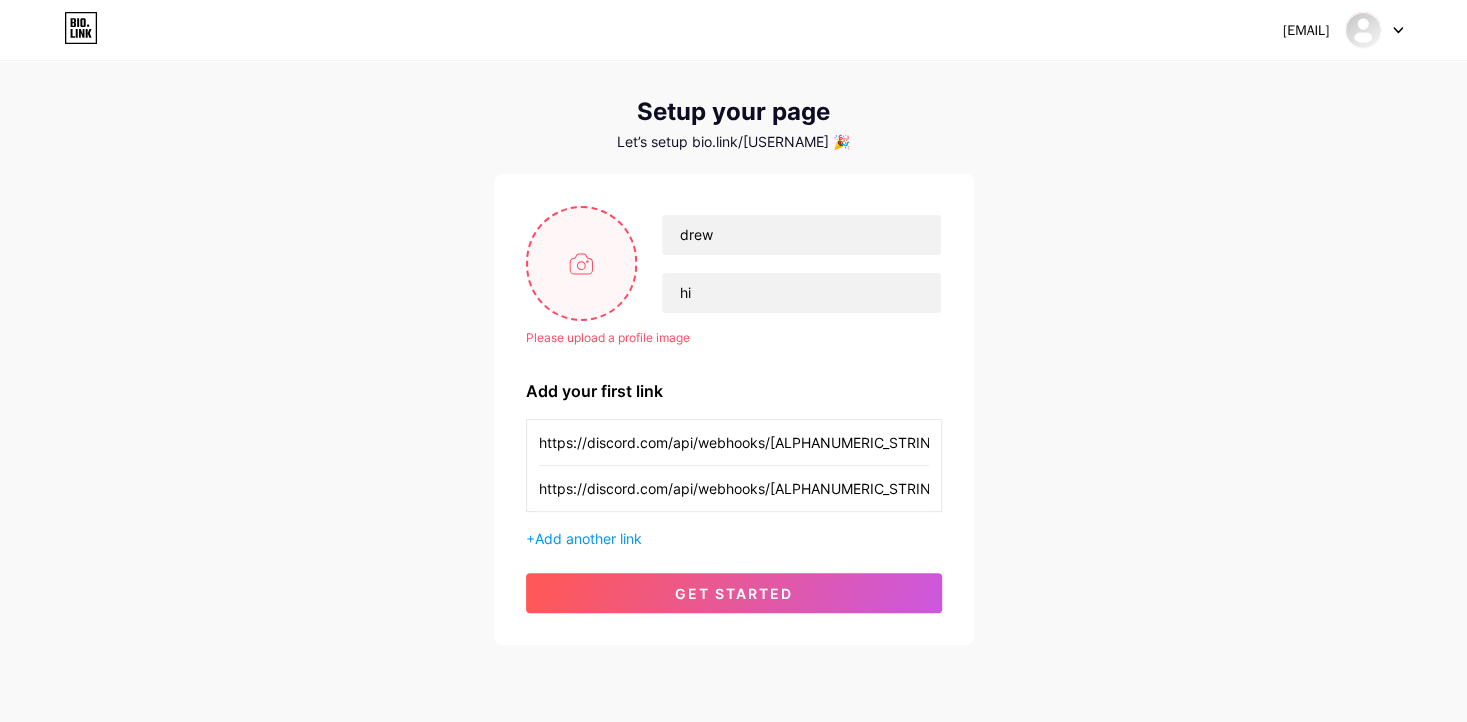 click at bounding box center (582, 263) 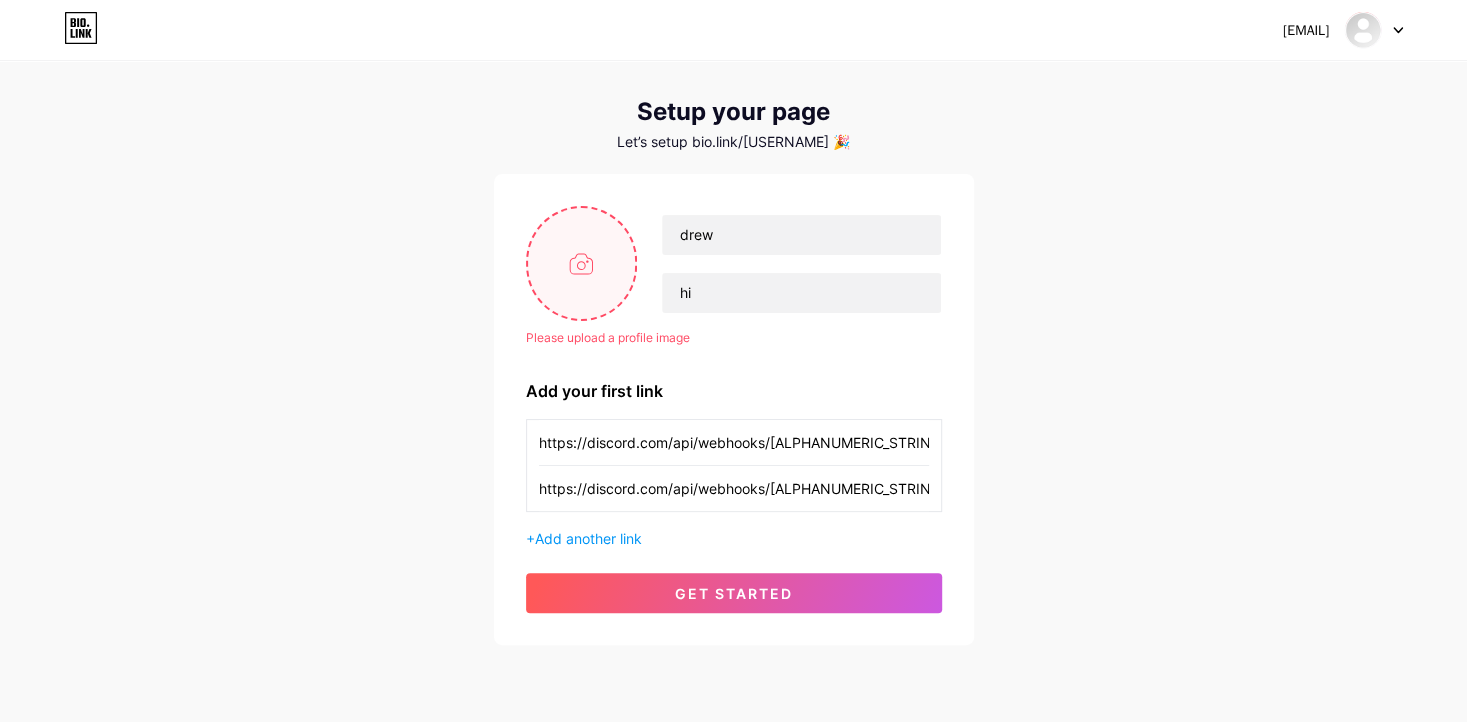 type on "C:\fakepath\nissan-skyline-gt-r-5120x2880-14212.jpg" 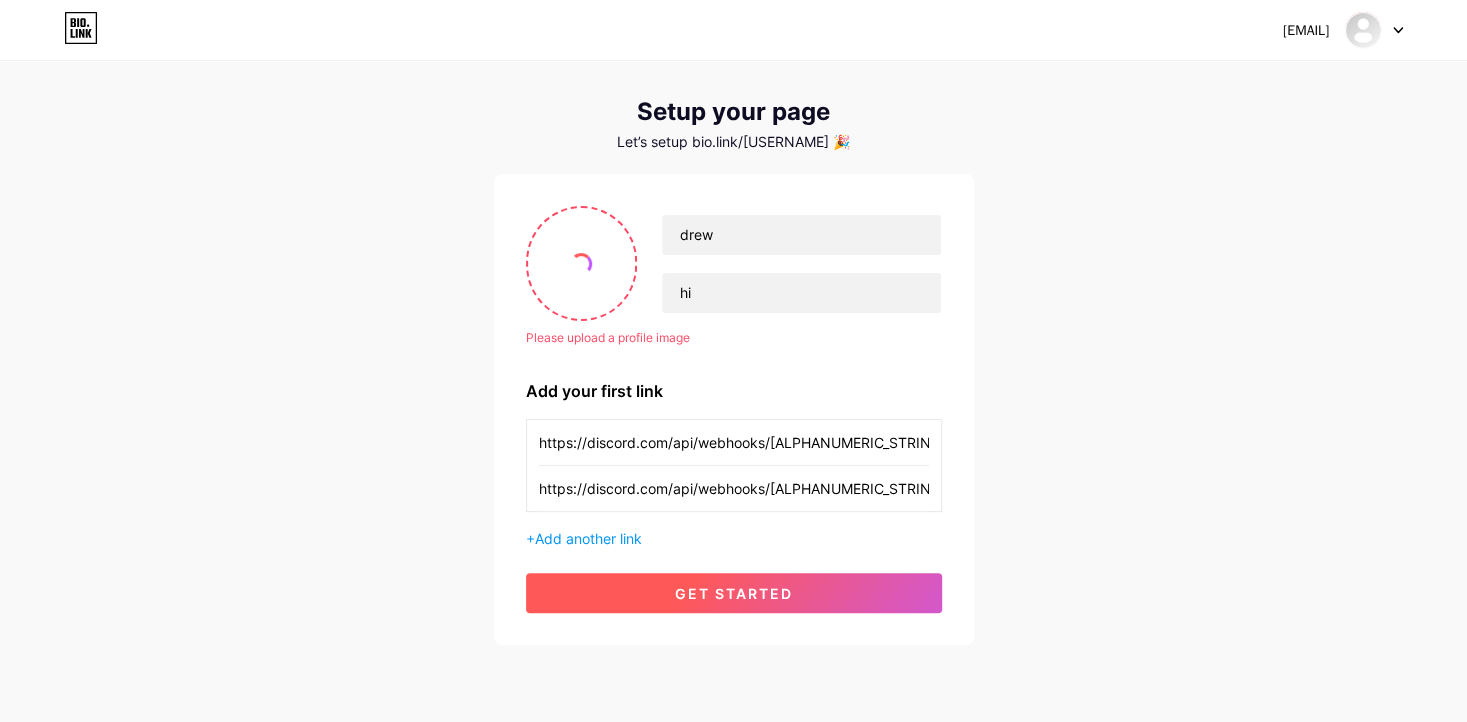 click on "get started" at bounding box center (734, 593) 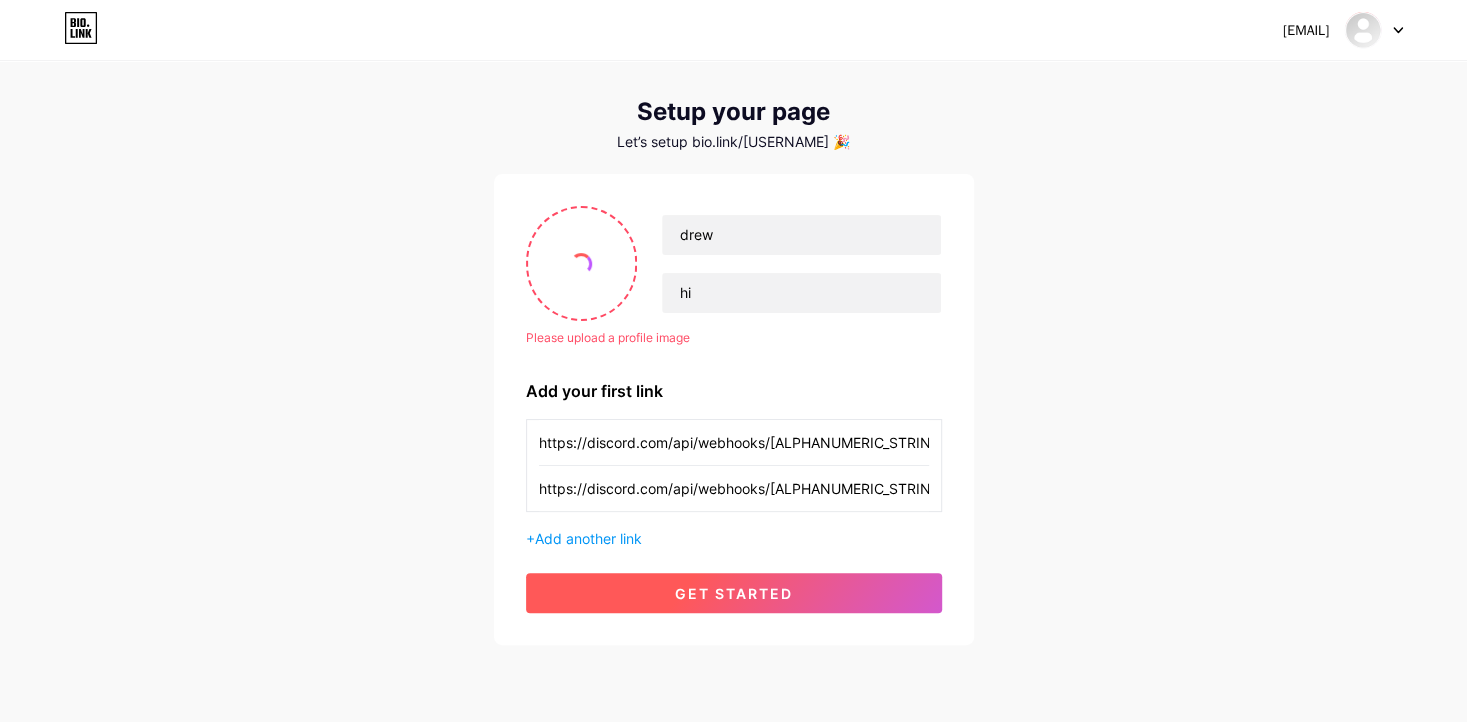 click on "get started" at bounding box center (734, 593) 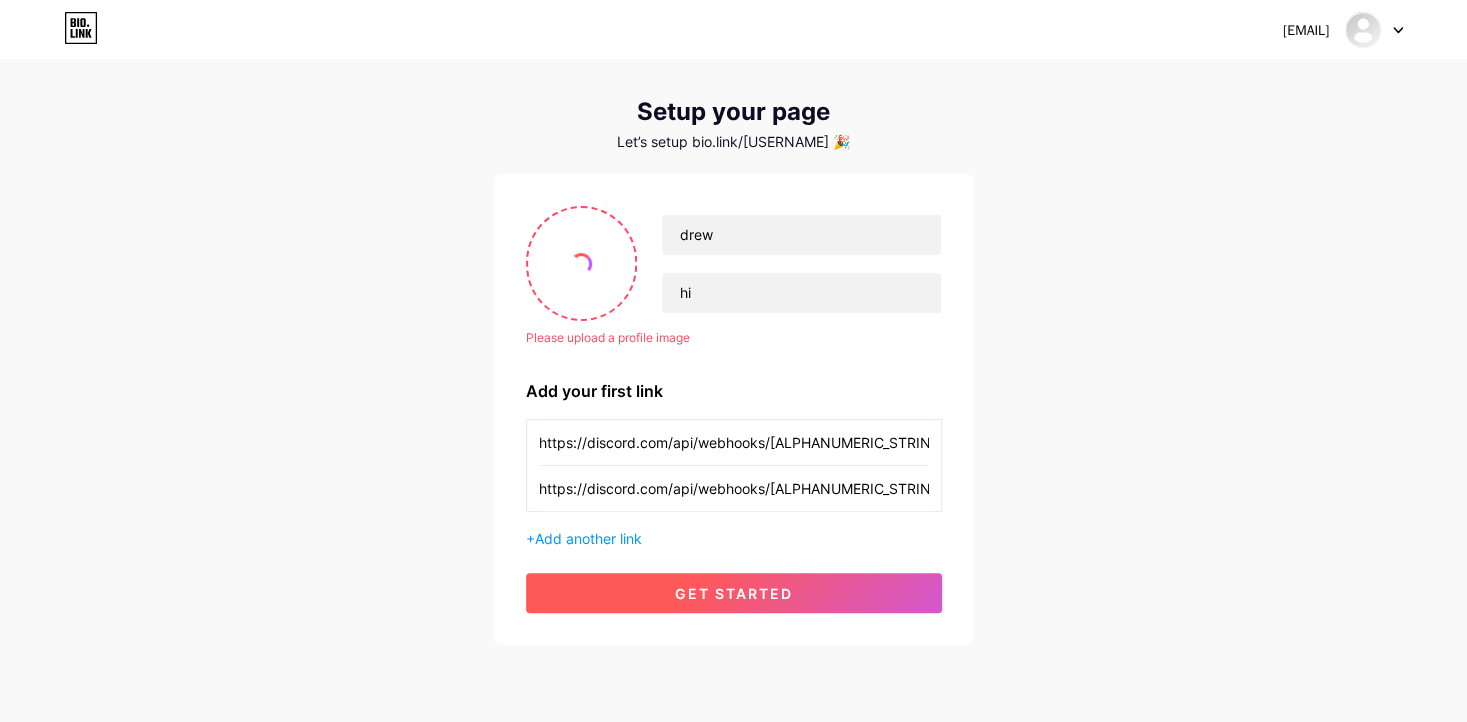 click on "get started" at bounding box center [734, 593] 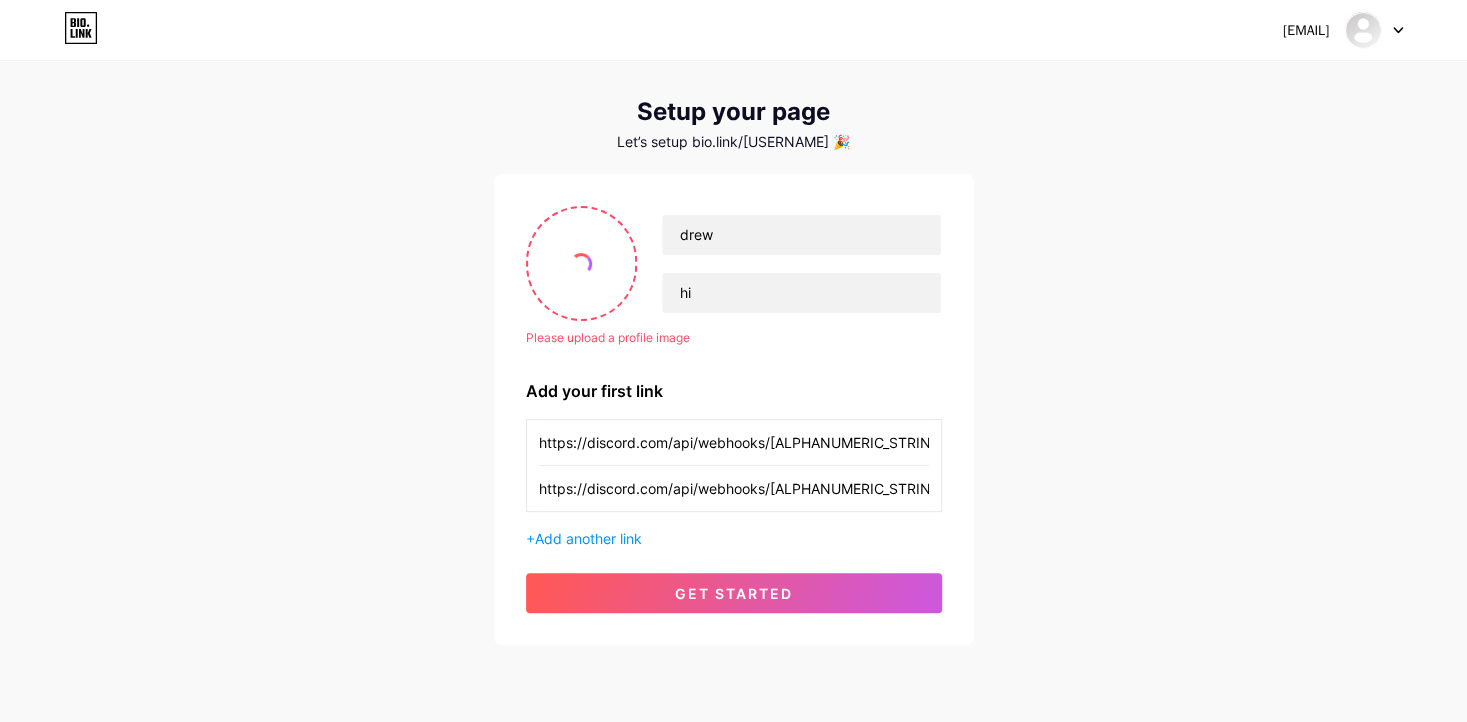 click on "Please upload a profile image   [USERNAME]   hi   Please upload a profile image   Add your first link   [URL]   [URL]
+  Add another link     get started" at bounding box center (734, 409) 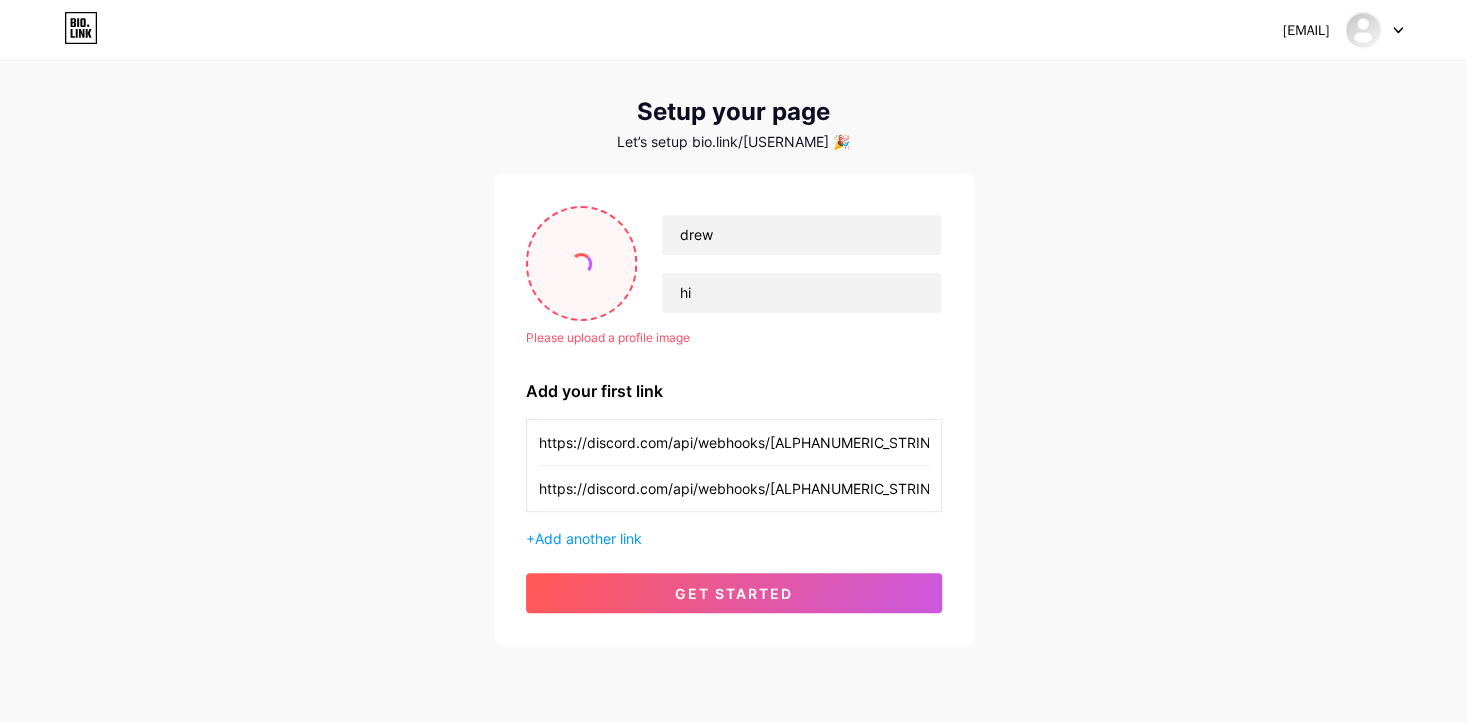 click at bounding box center [582, 263] 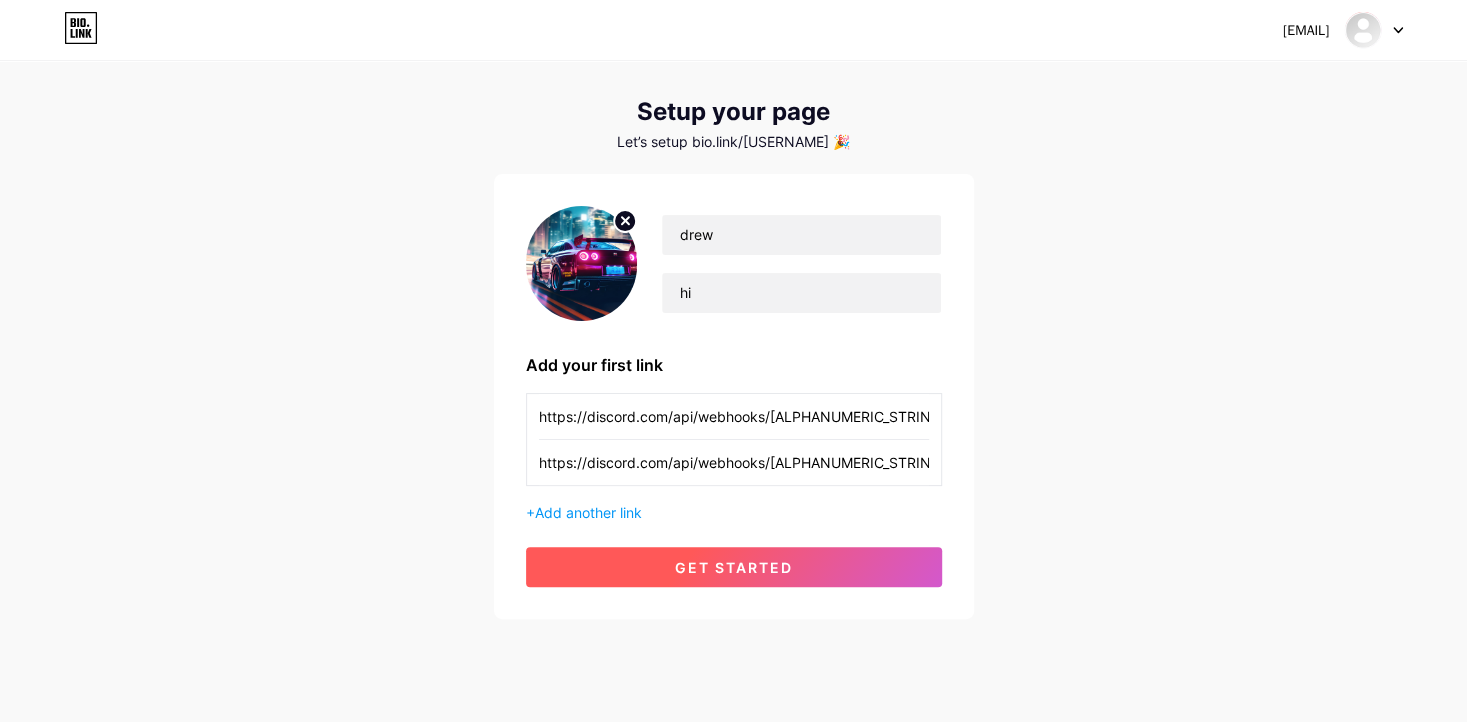 click on "get started" at bounding box center (734, 567) 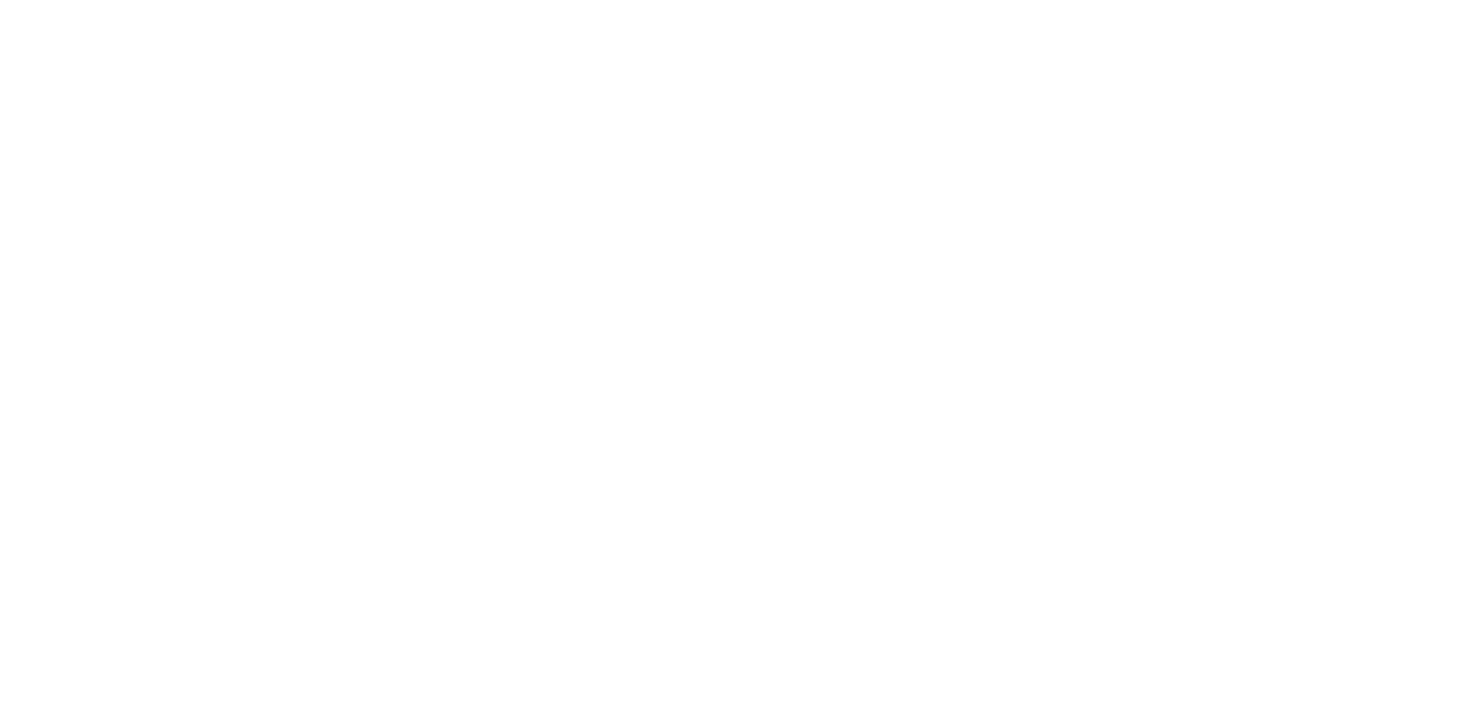 scroll, scrollTop: 0, scrollLeft: 0, axis: both 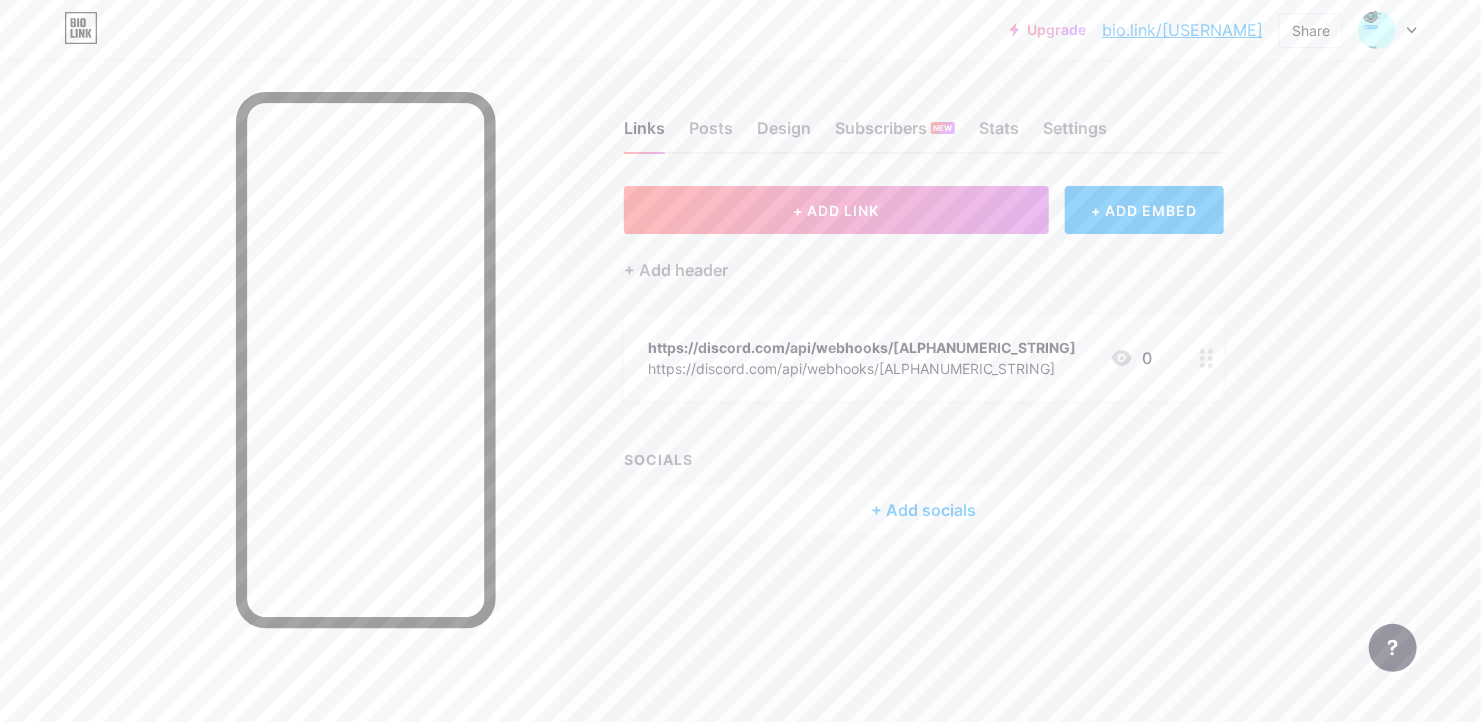 drag, startPoint x: 995, startPoint y: 559, endPoint x: 999, endPoint y: 549, distance: 10.770329 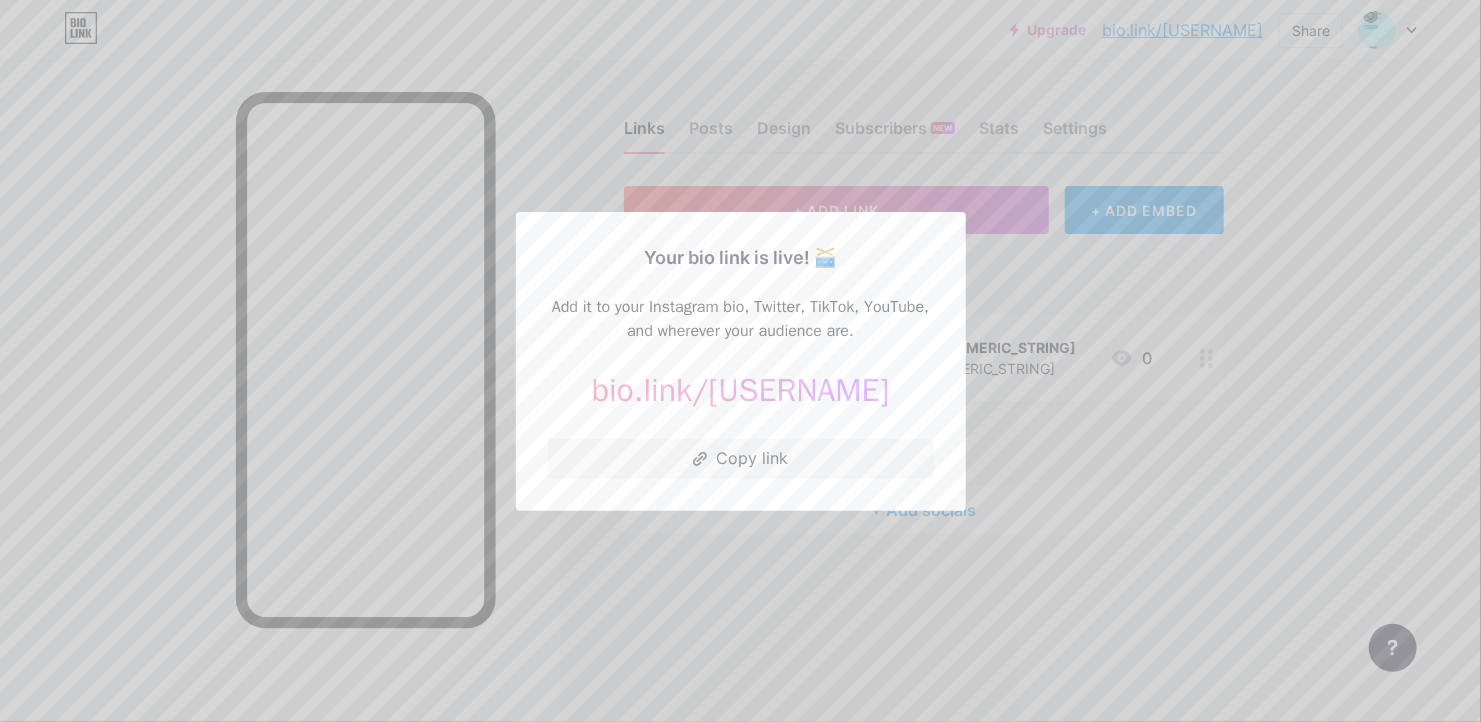 click at bounding box center (740, 361) 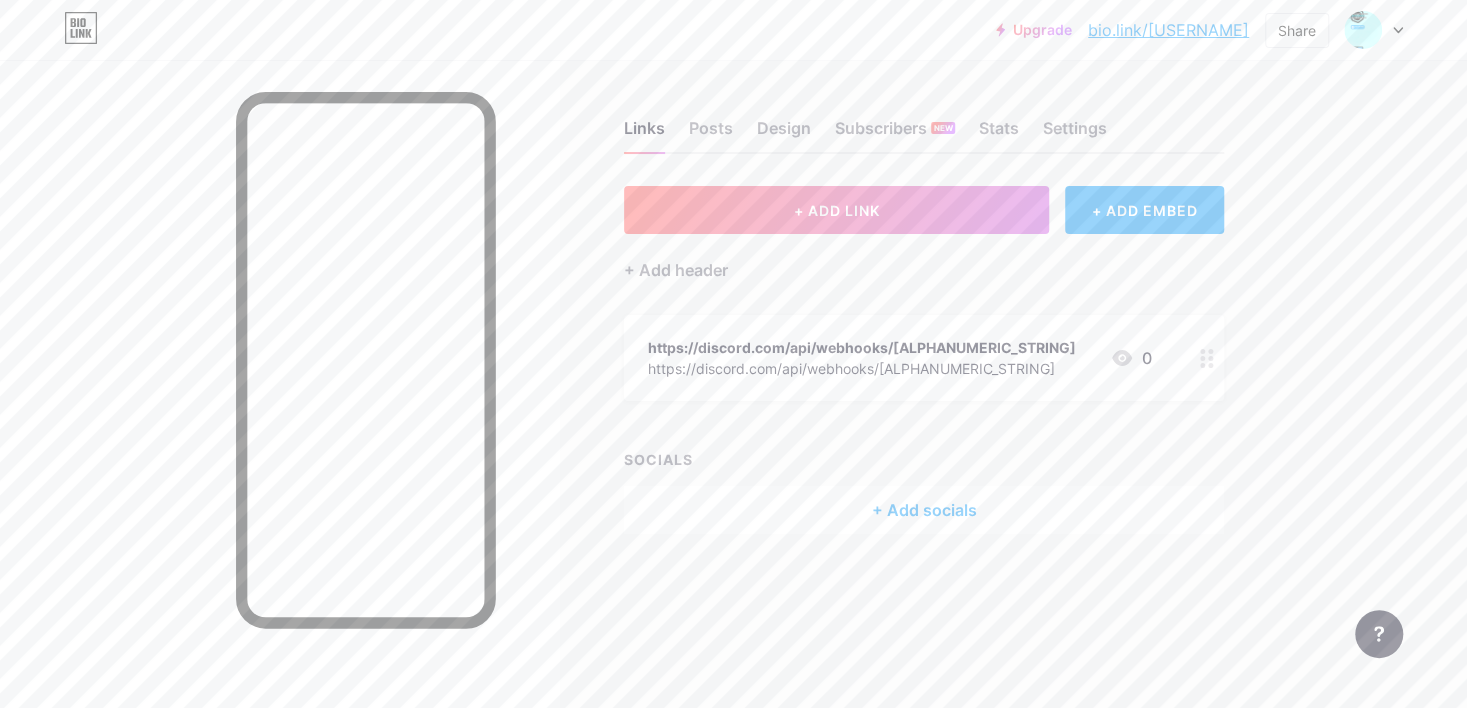 scroll, scrollTop: 0, scrollLeft: 0, axis: both 